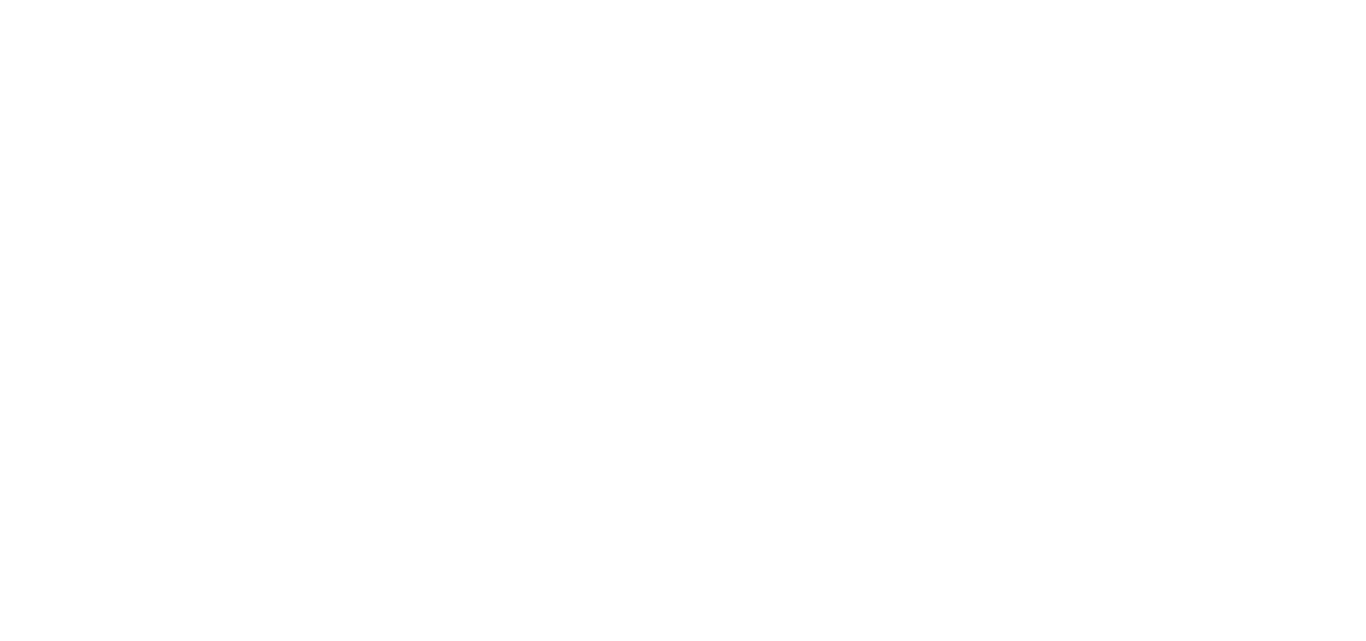 scroll, scrollTop: 0, scrollLeft: 0, axis: both 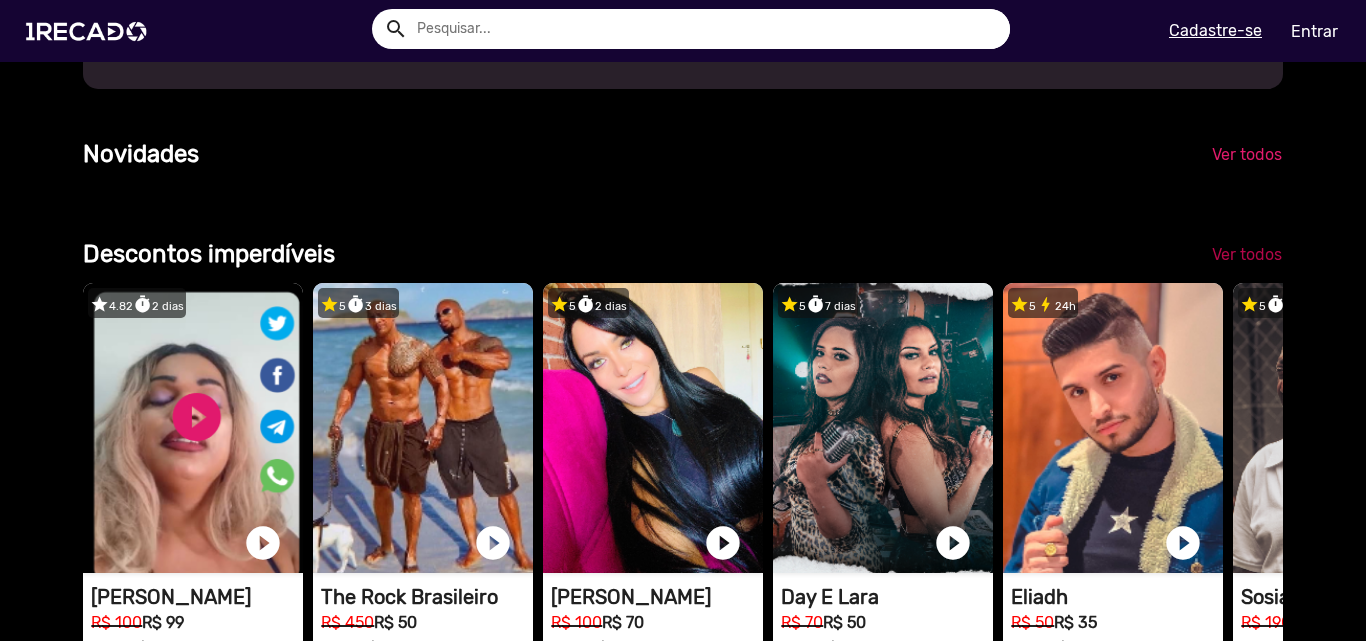 click on "Ver todos" 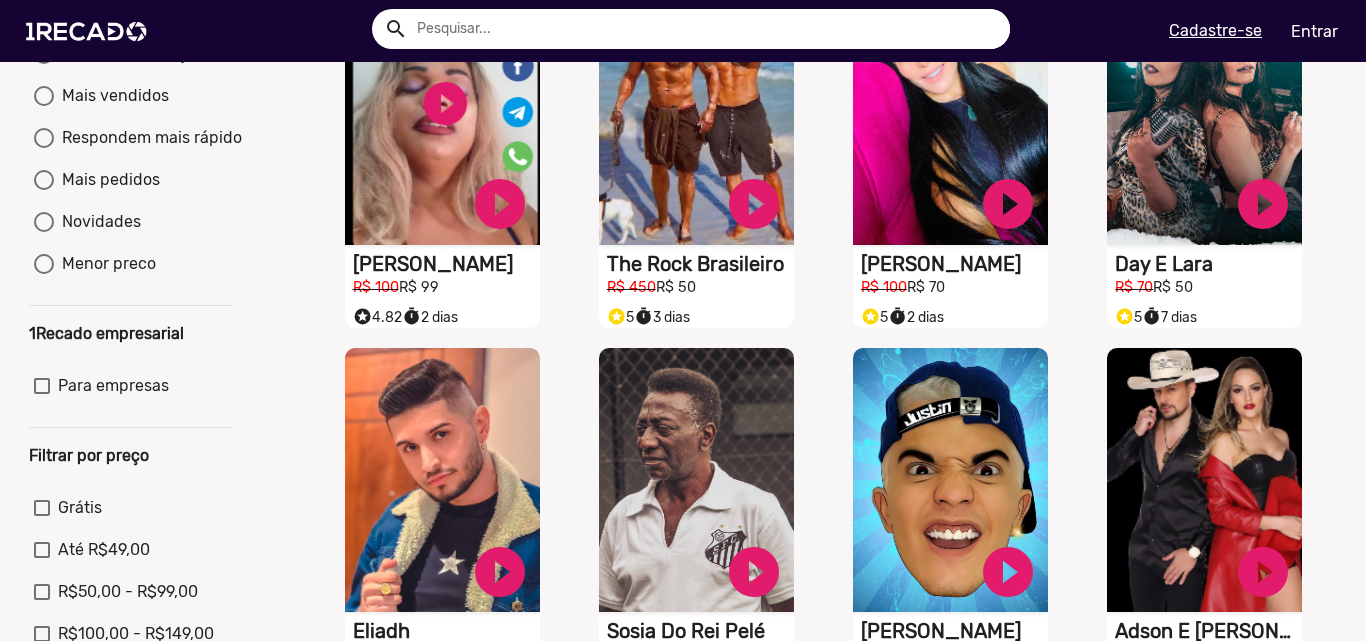 scroll, scrollTop: 100, scrollLeft: 0, axis: vertical 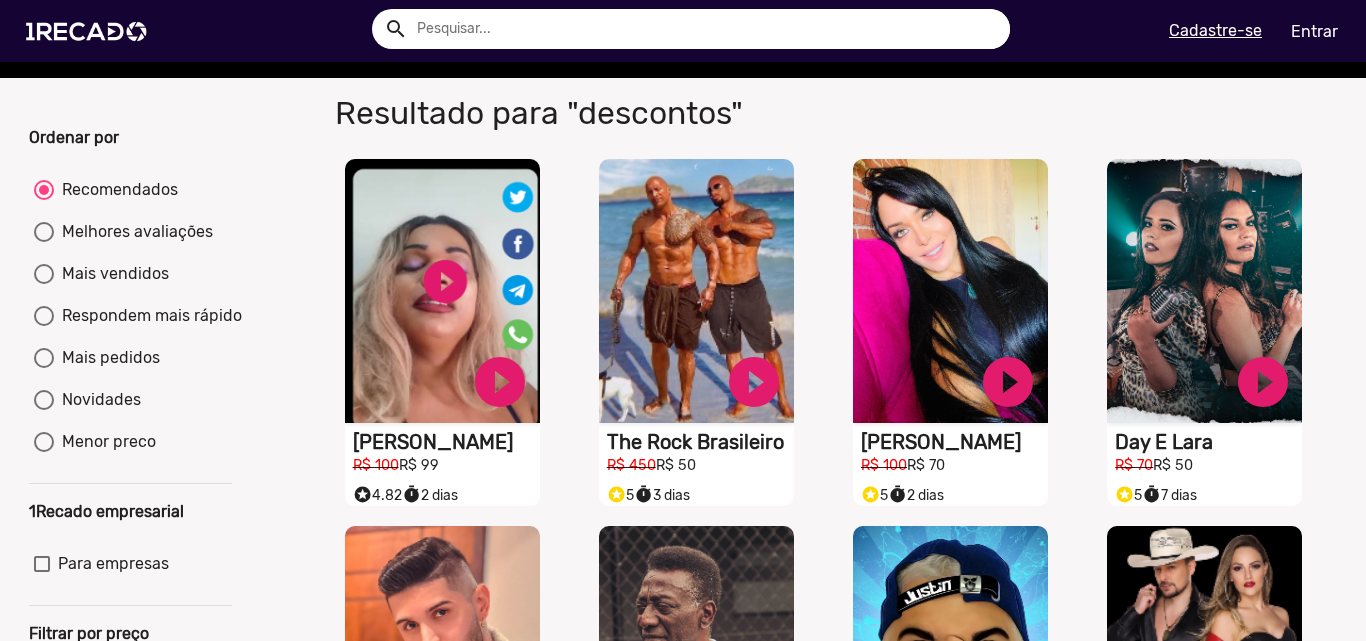 click on "Mais vendidos" at bounding box center [111, 274] 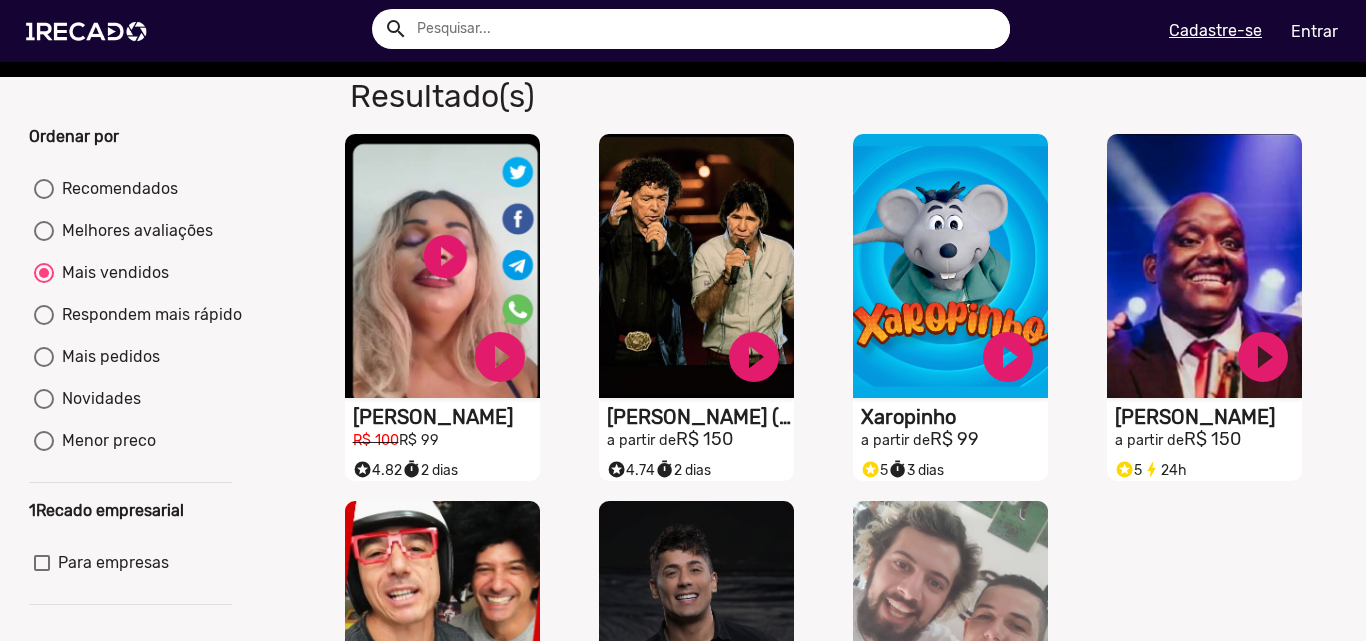 scroll, scrollTop: 100, scrollLeft: 0, axis: vertical 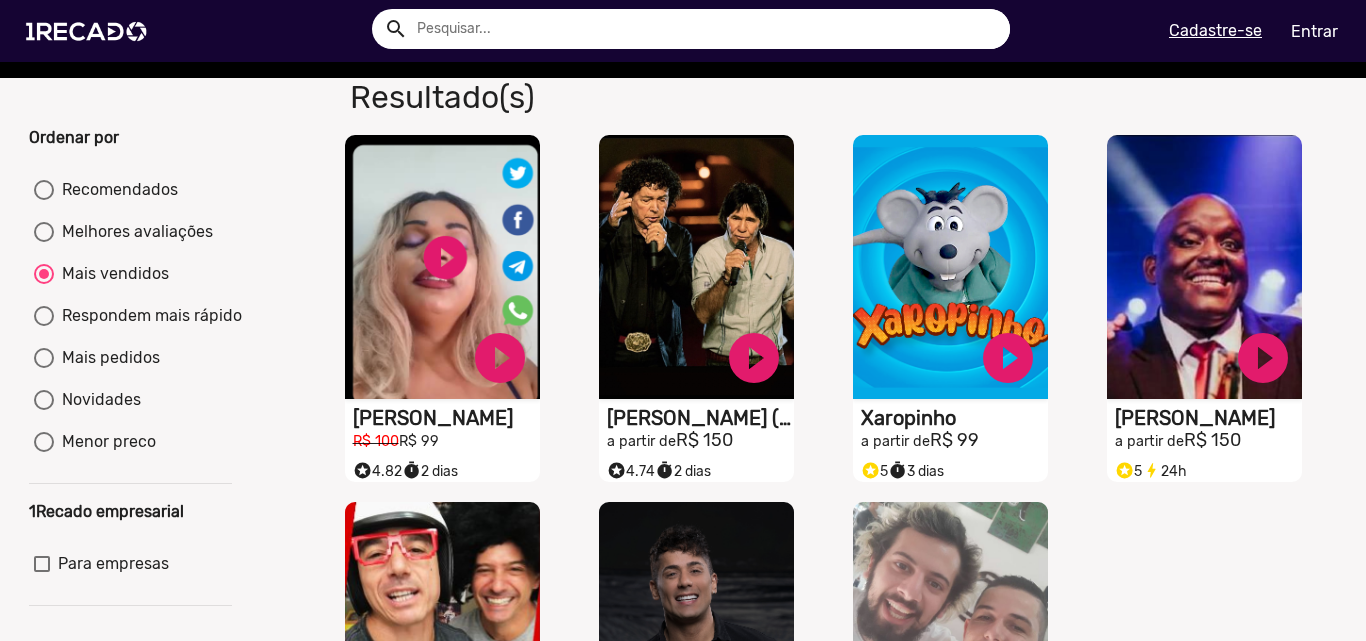 click on "Respondem mais rápido" at bounding box center [148, 316] 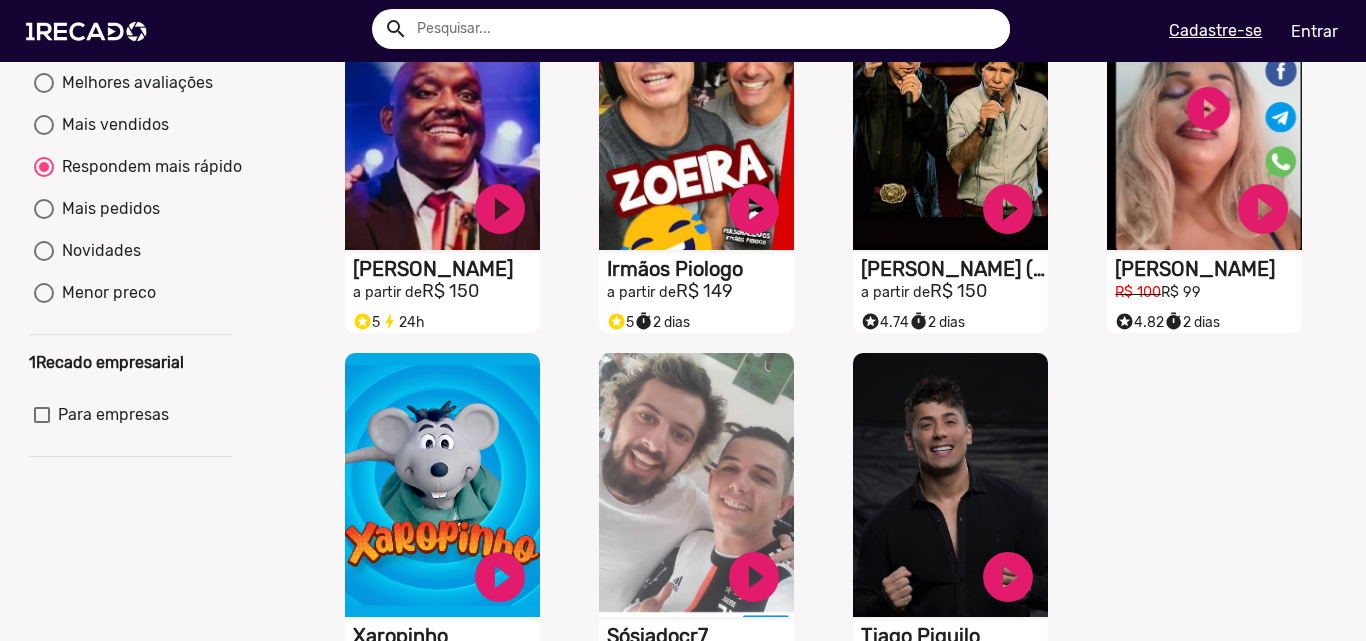 scroll, scrollTop: 400, scrollLeft: 0, axis: vertical 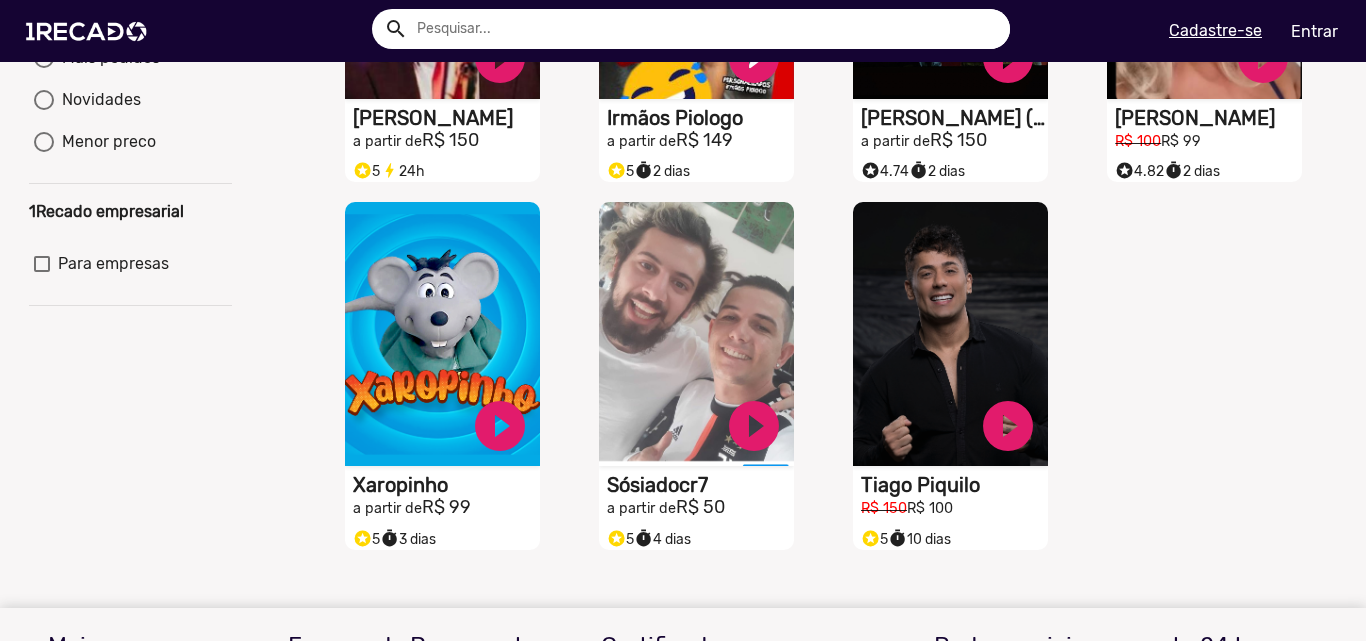 click on "Para empresas" at bounding box center (101, 264) 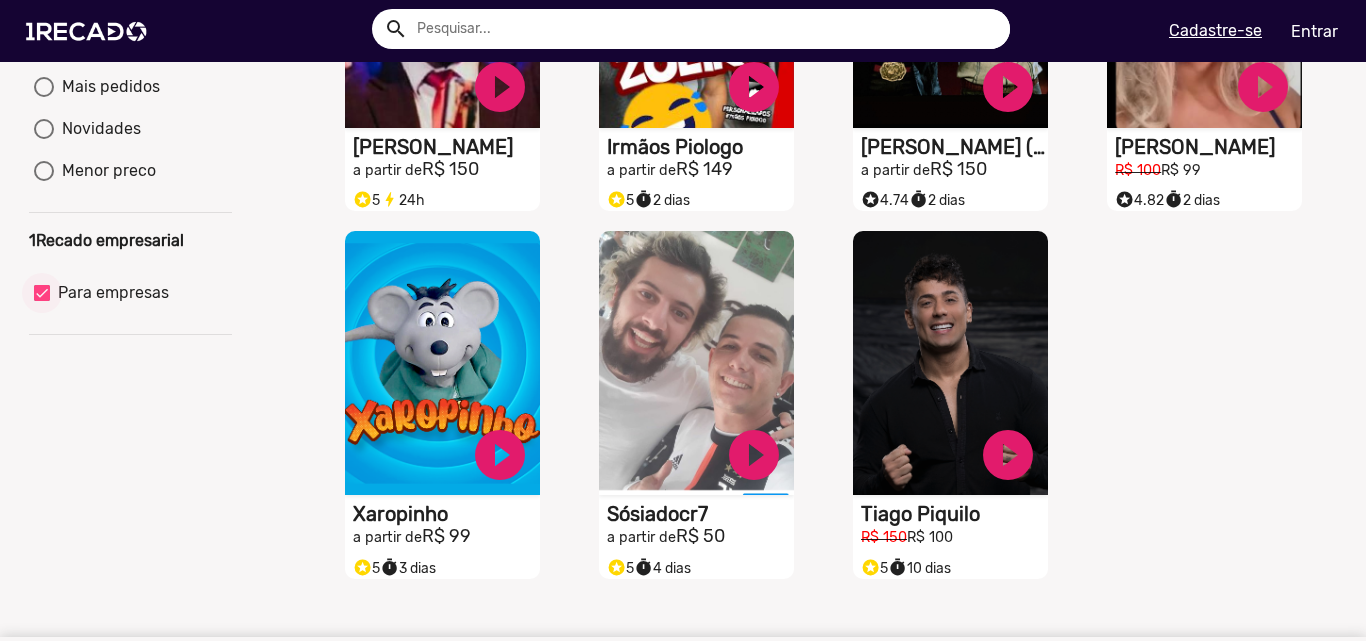 scroll, scrollTop: 400, scrollLeft: 0, axis: vertical 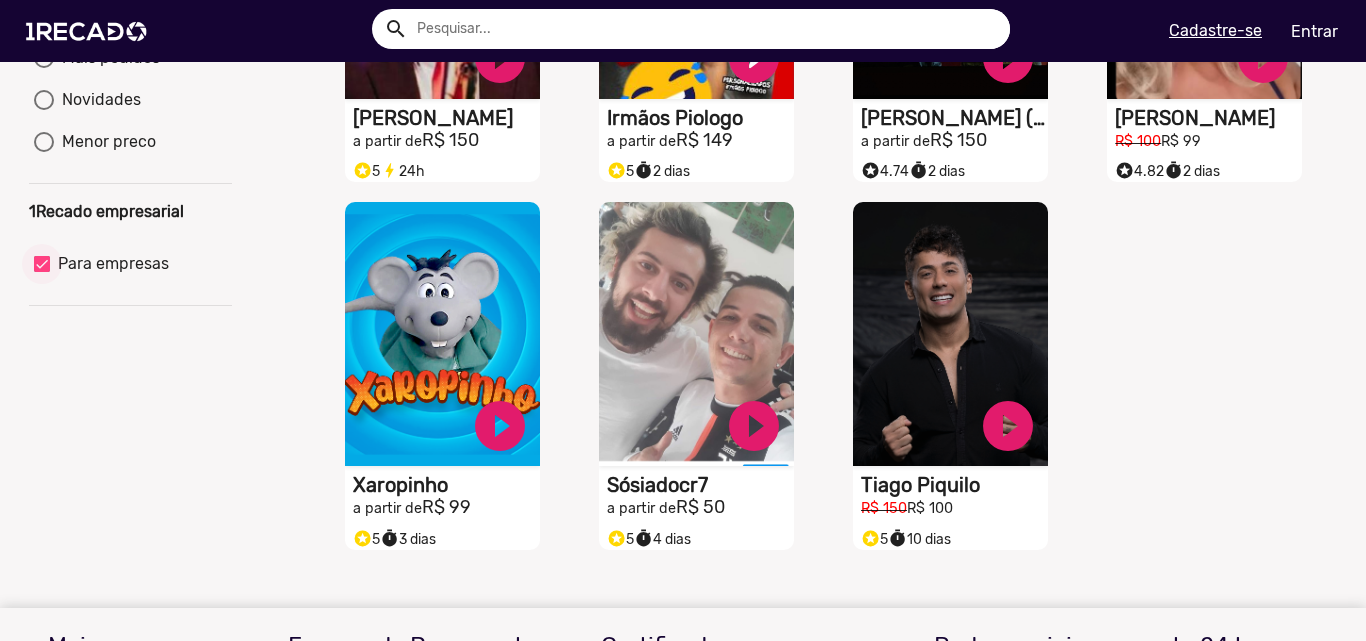 click at bounding box center (42, 264) 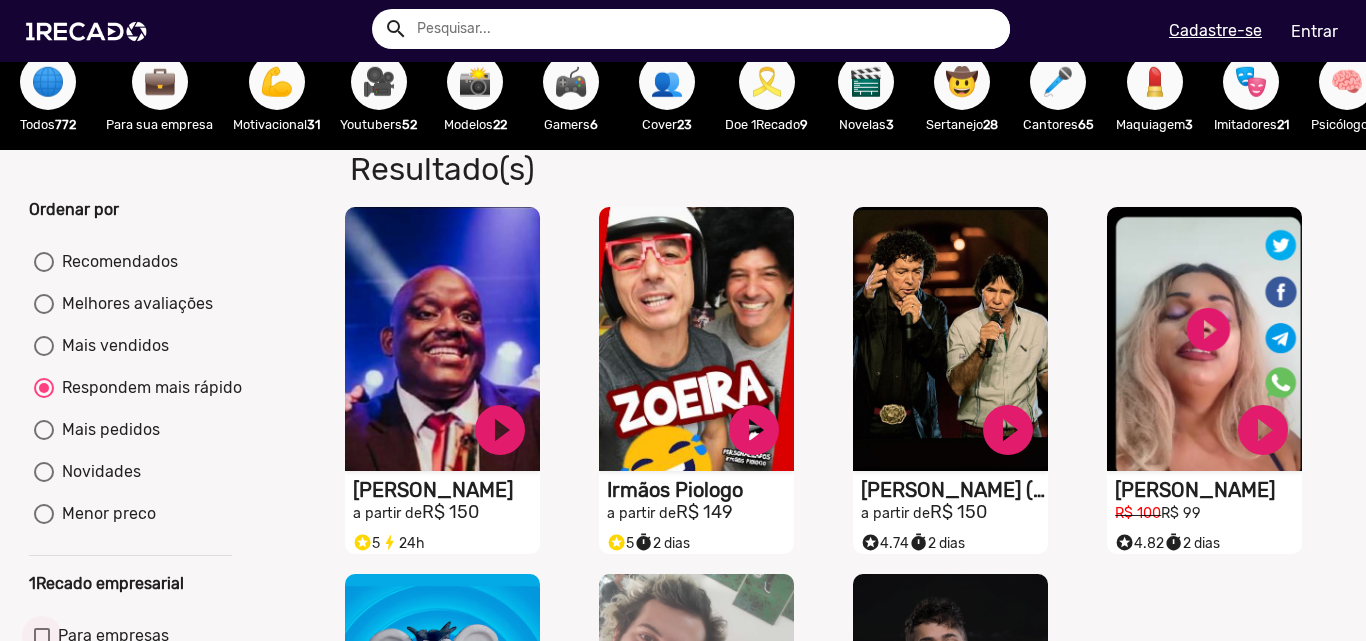 scroll, scrollTop: 0, scrollLeft: 0, axis: both 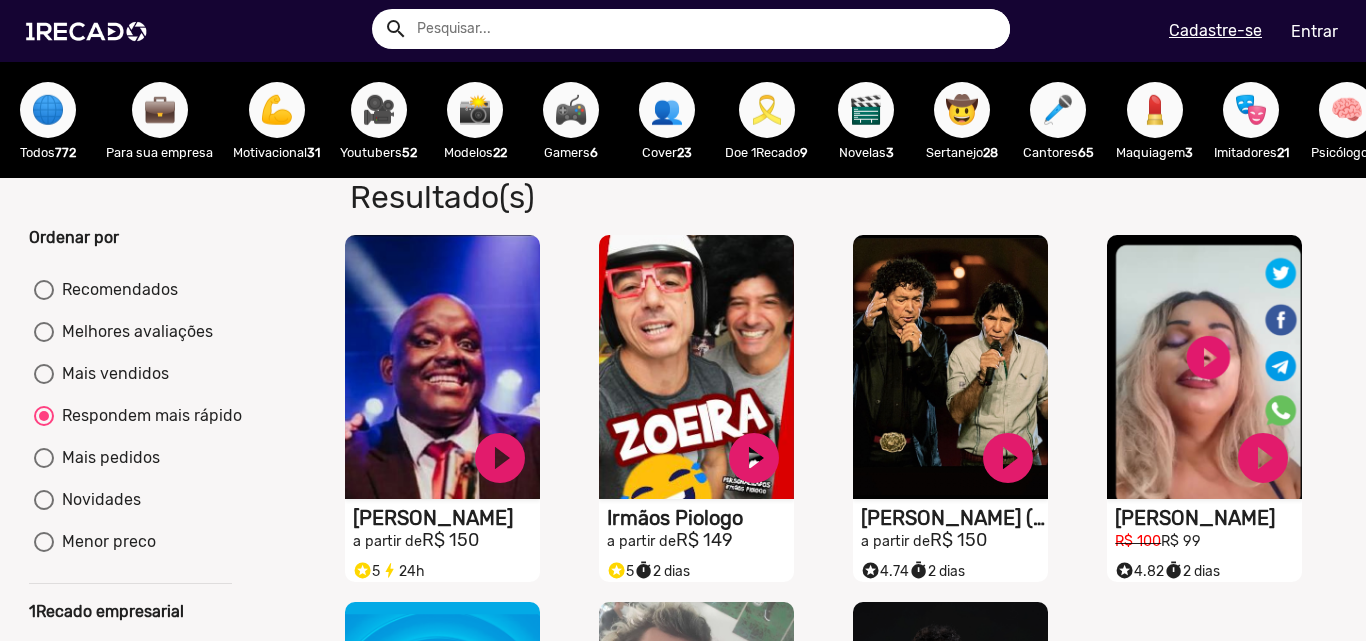 click on "Recomendados" at bounding box center [116, 290] 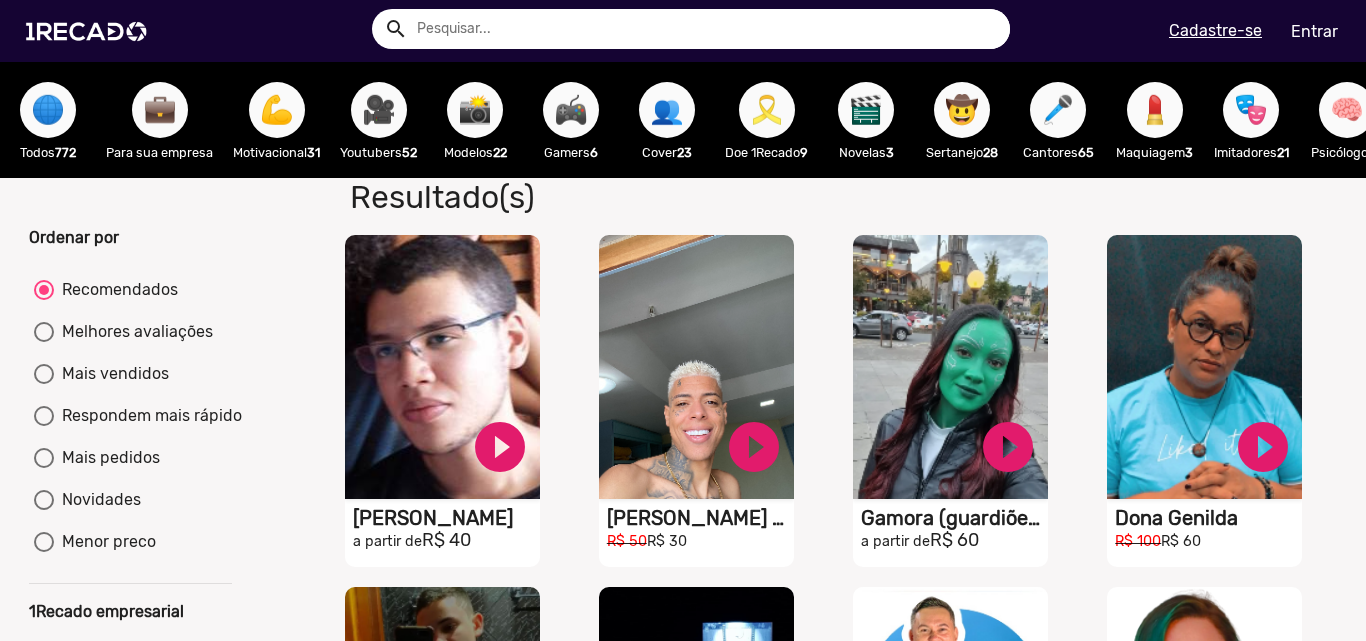 scroll, scrollTop: 100, scrollLeft: 0, axis: vertical 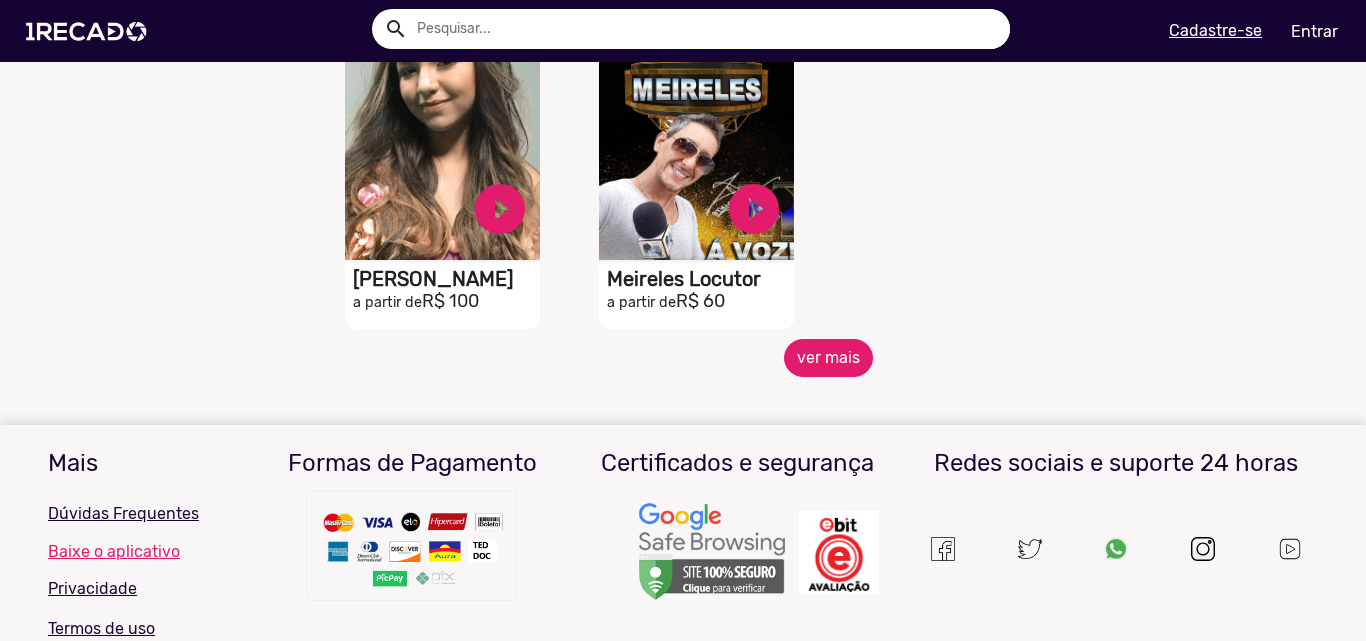 click on "ver mais" 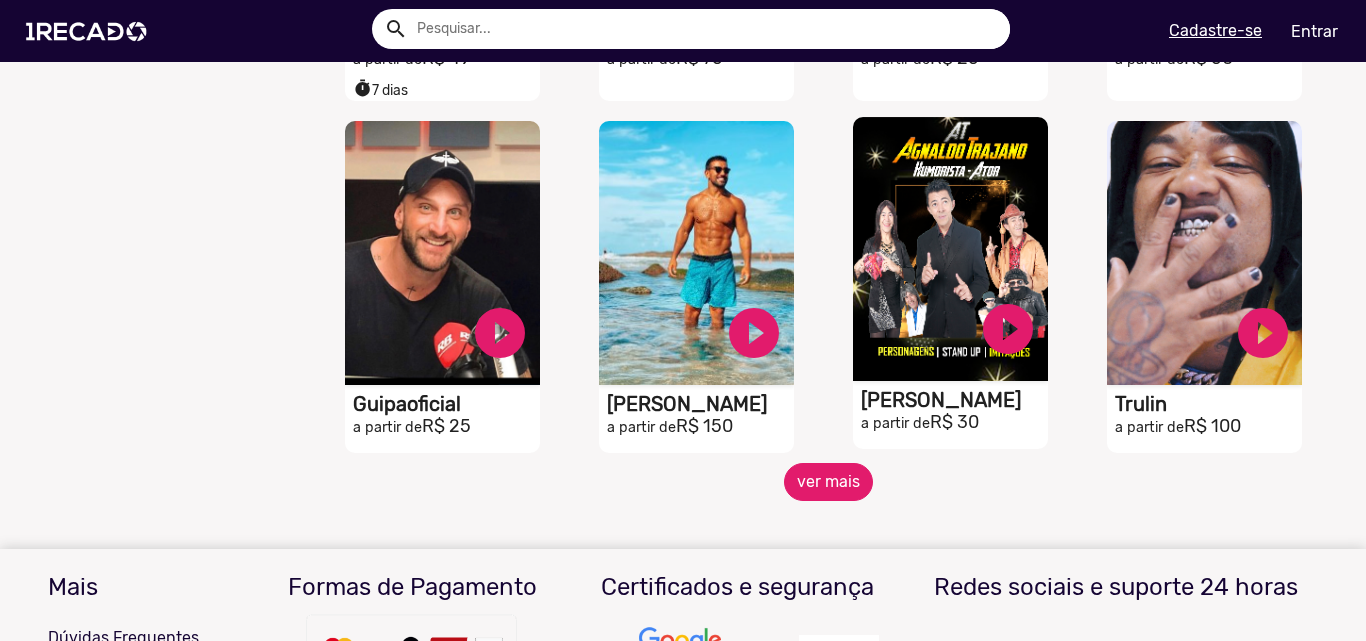scroll, scrollTop: 5100, scrollLeft: 0, axis: vertical 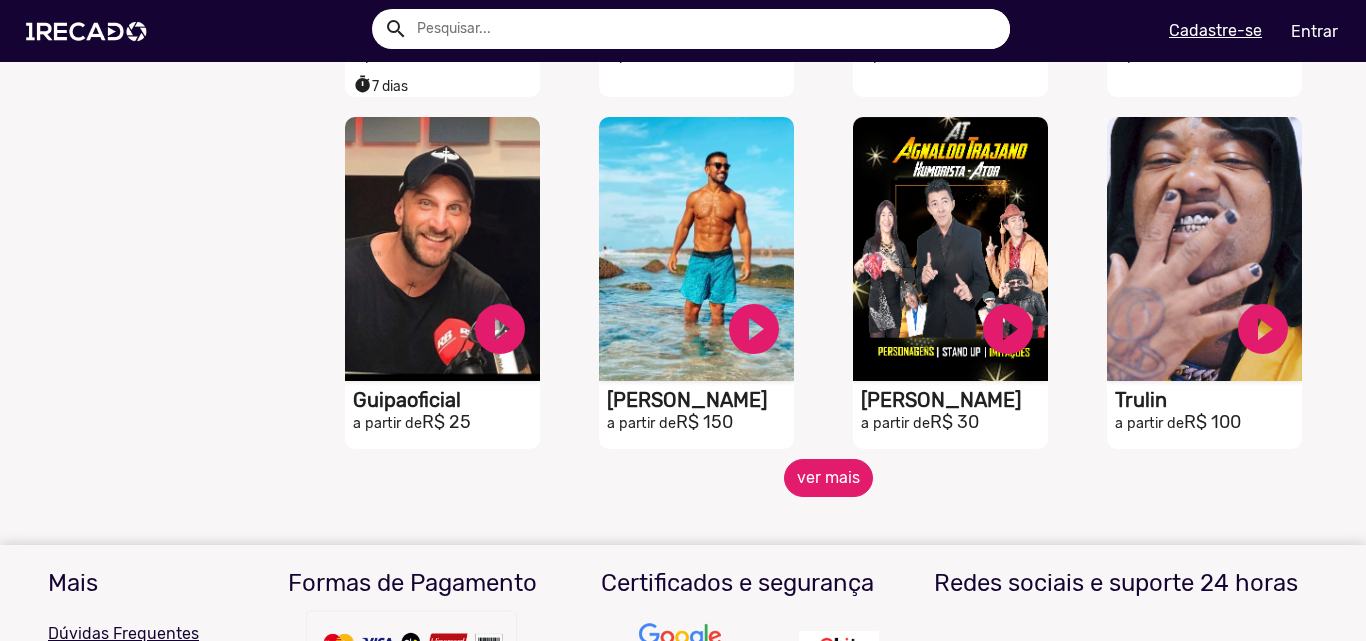 click on "ver mais" 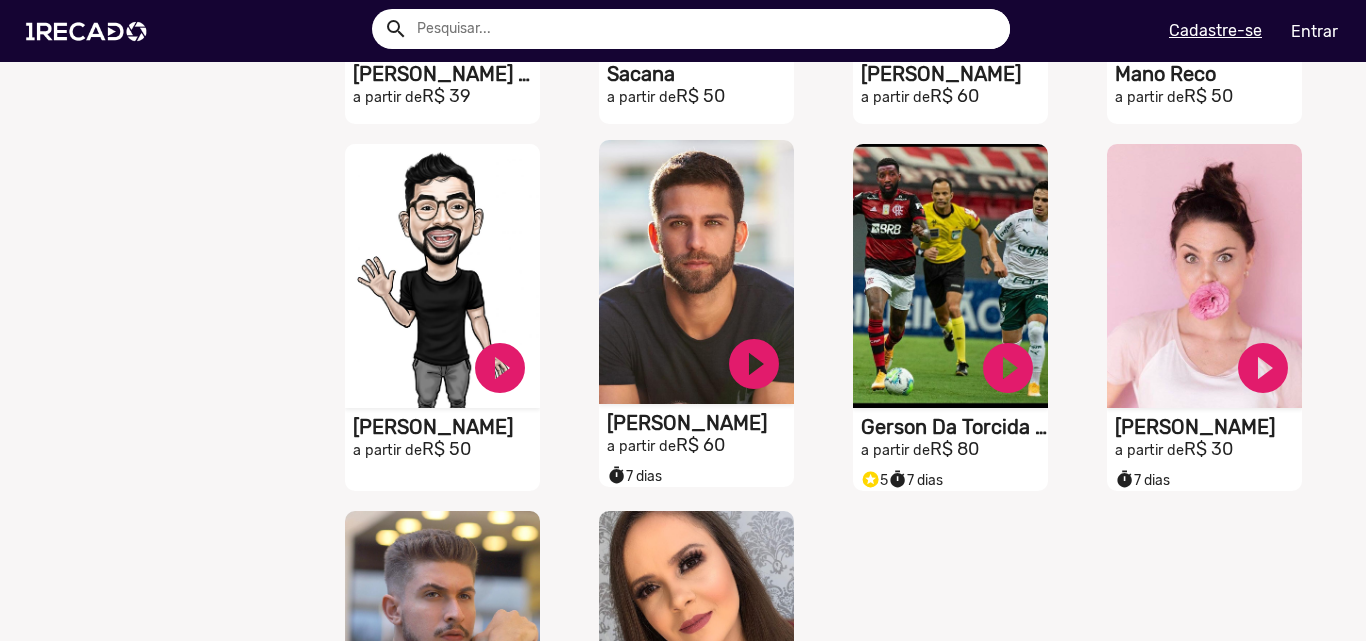 scroll, scrollTop: 5800, scrollLeft: 0, axis: vertical 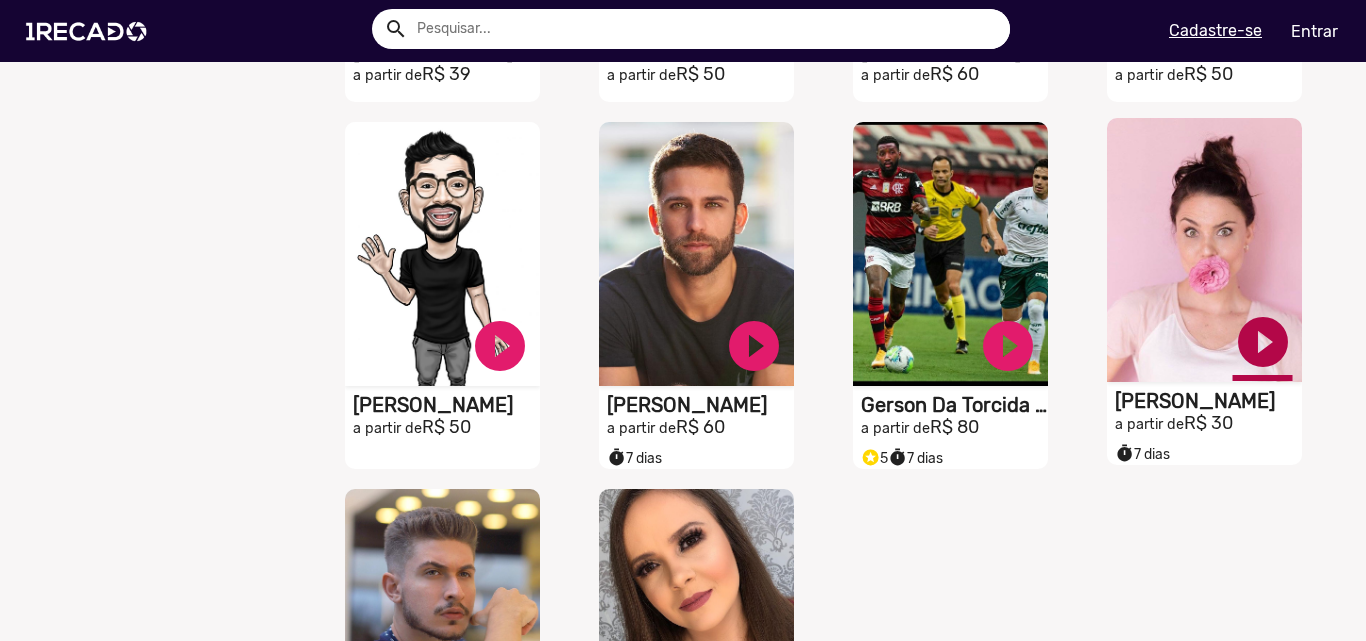 click on "play_circle_filled" at bounding box center [500, -5353] 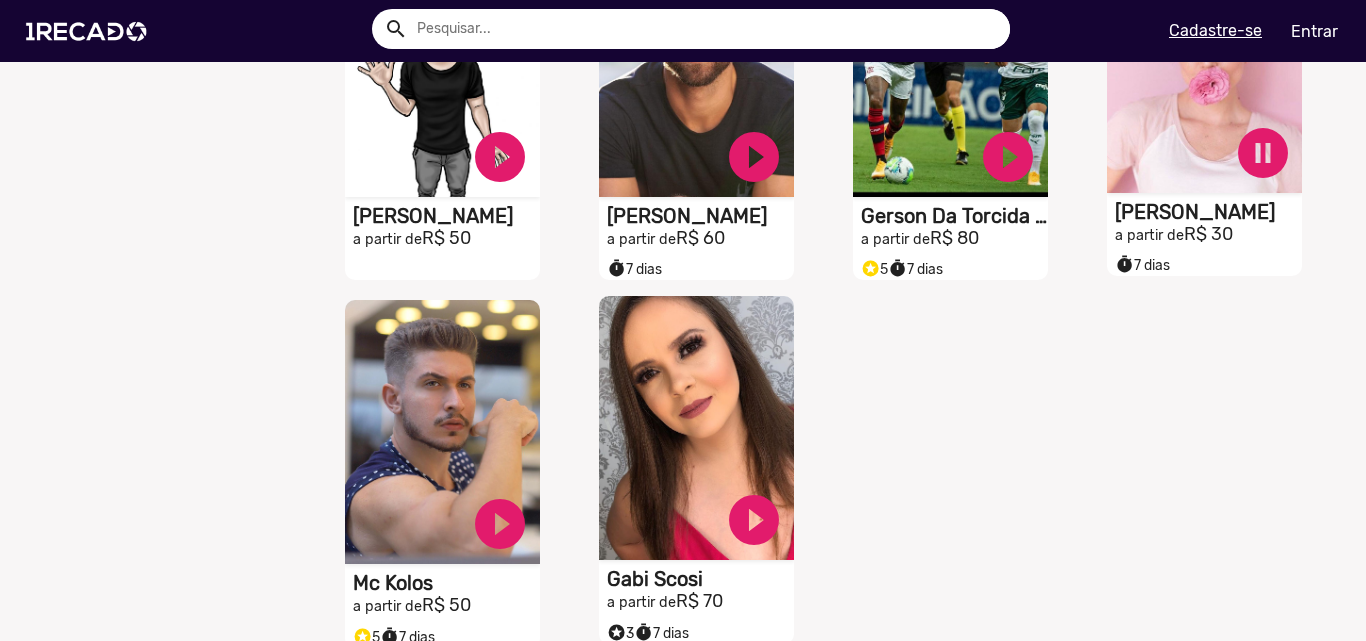 scroll, scrollTop: 6100, scrollLeft: 0, axis: vertical 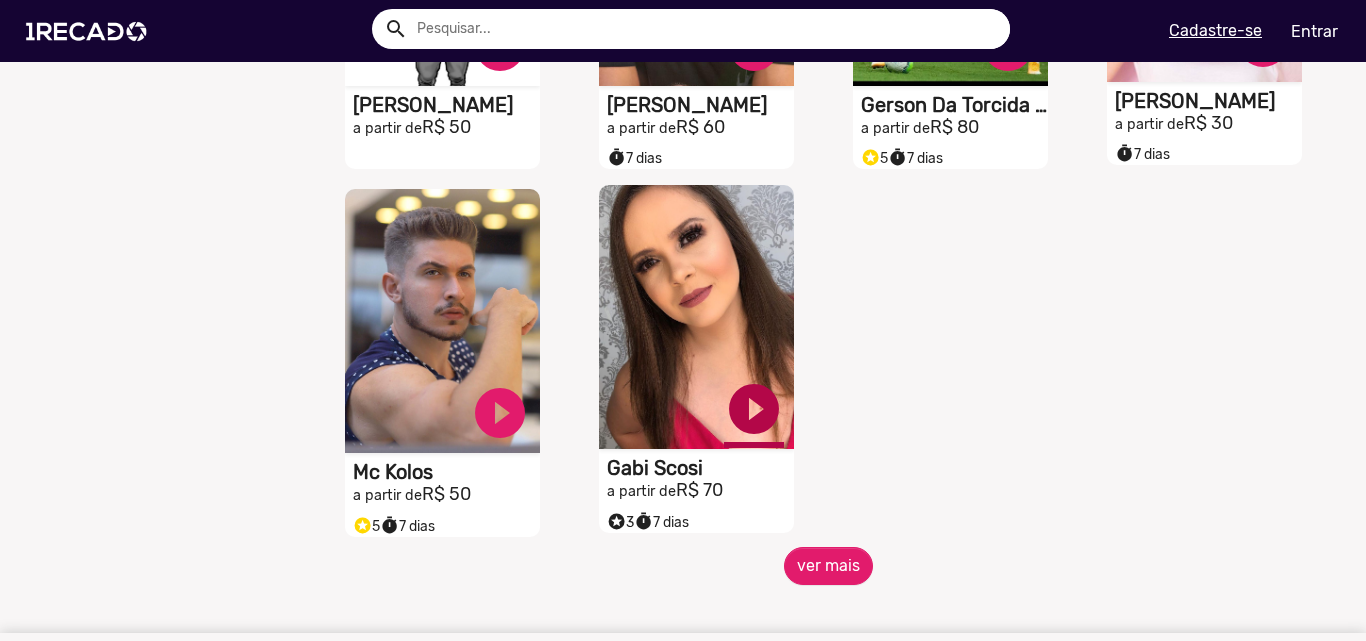 click on "play_circle_filled" at bounding box center [500, -5653] 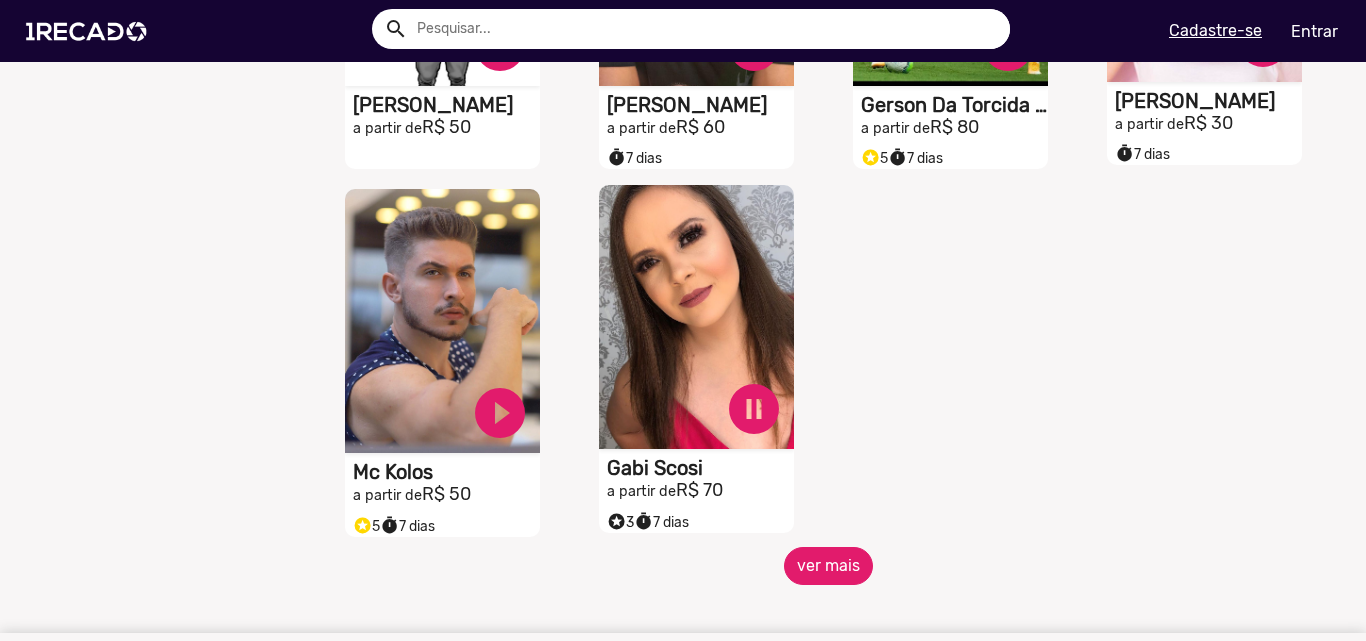 click on "ver mais" 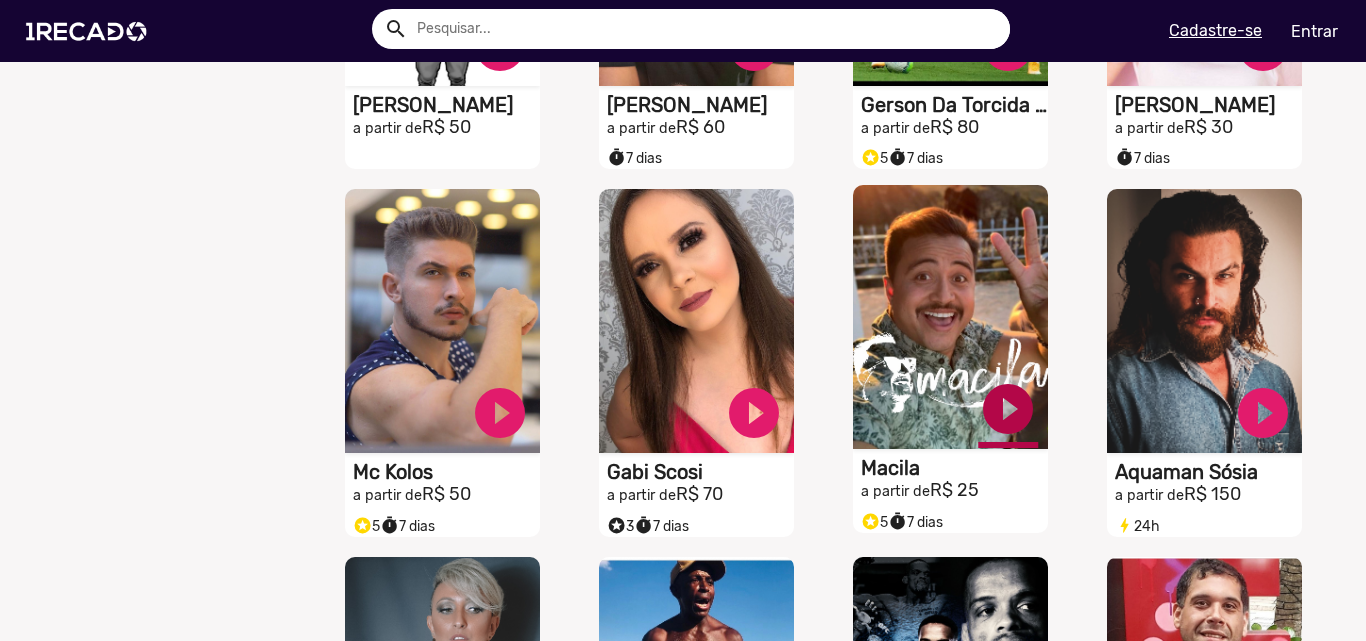 click on "play_circle_filled" at bounding box center (500, -5653) 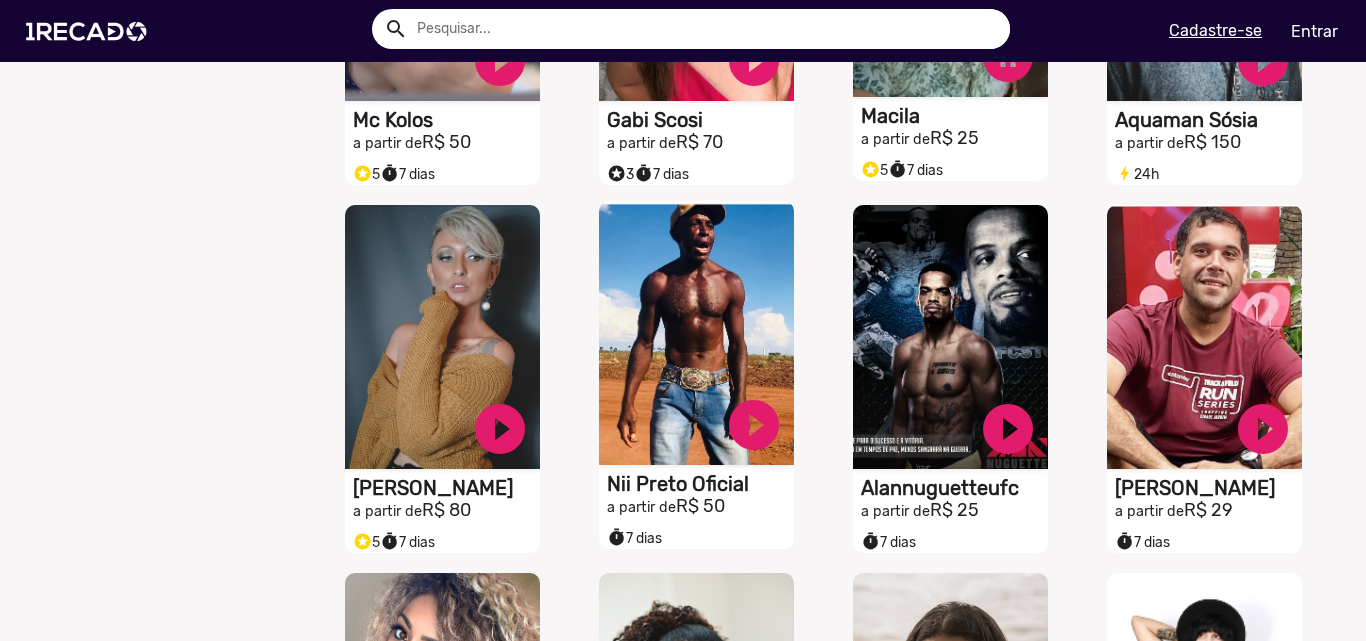 scroll, scrollTop: 6500, scrollLeft: 0, axis: vertical 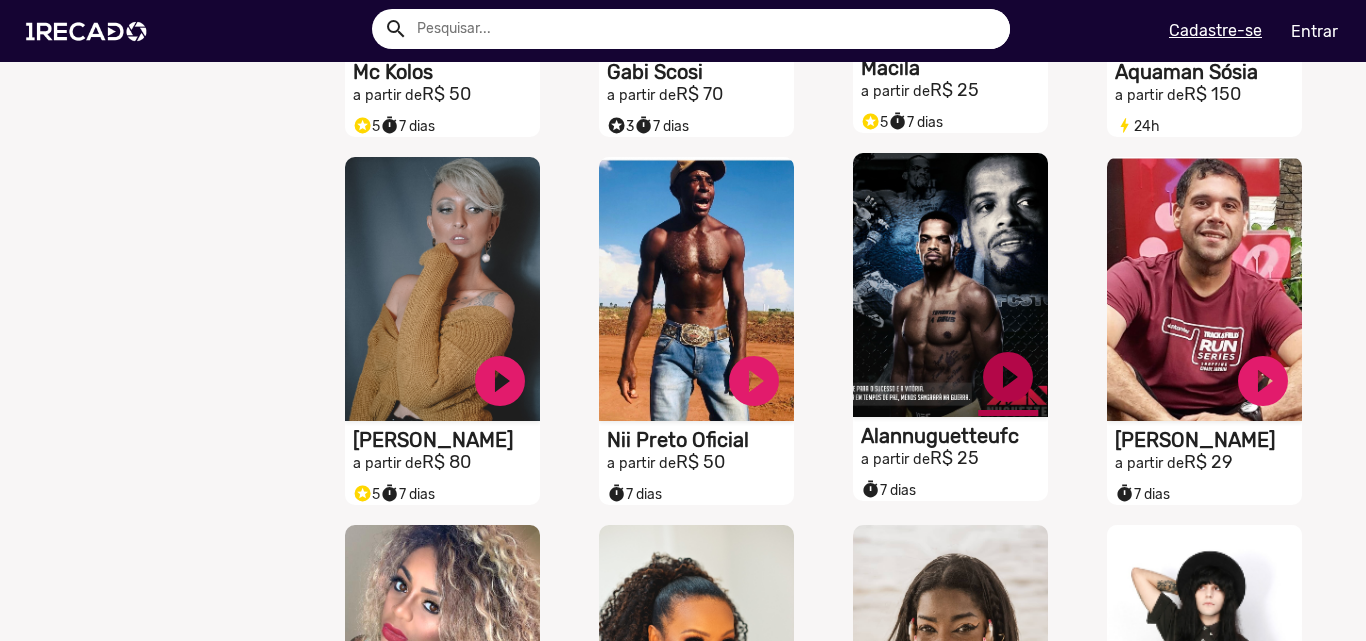 click on "play_circle_filled" at bounding box center [500, -6053] 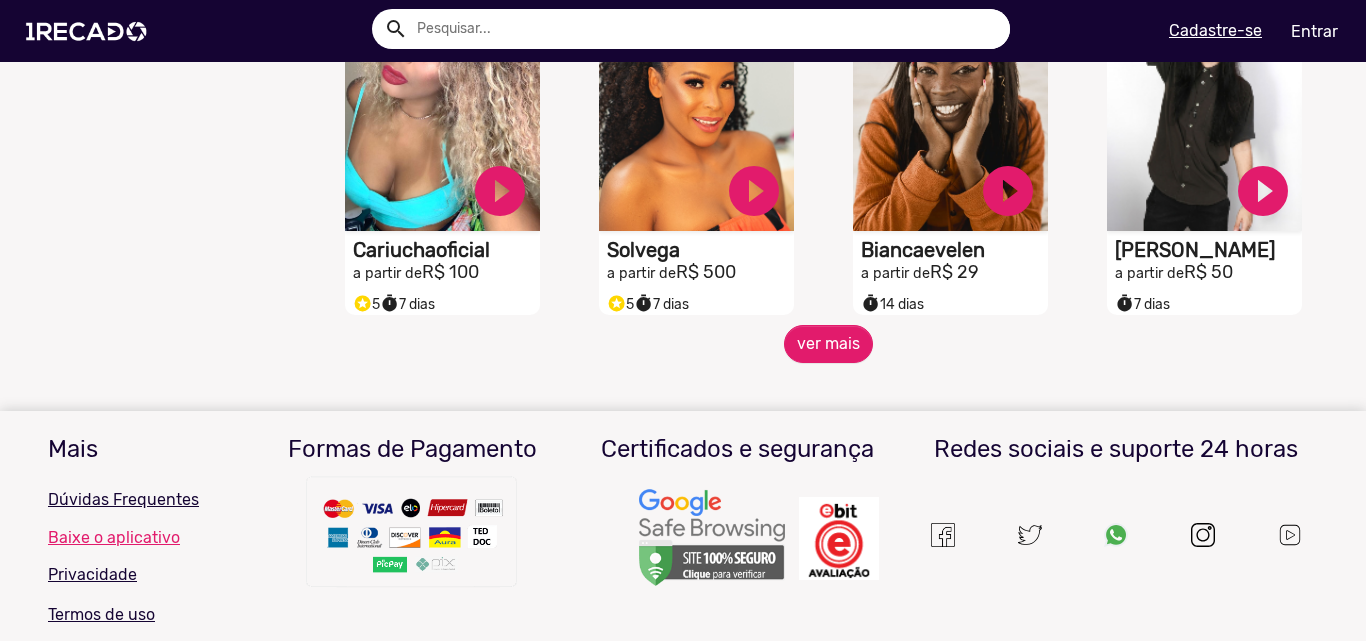 scroll, scrollTop: 7100, scrollLeft: 0, axis: vertical 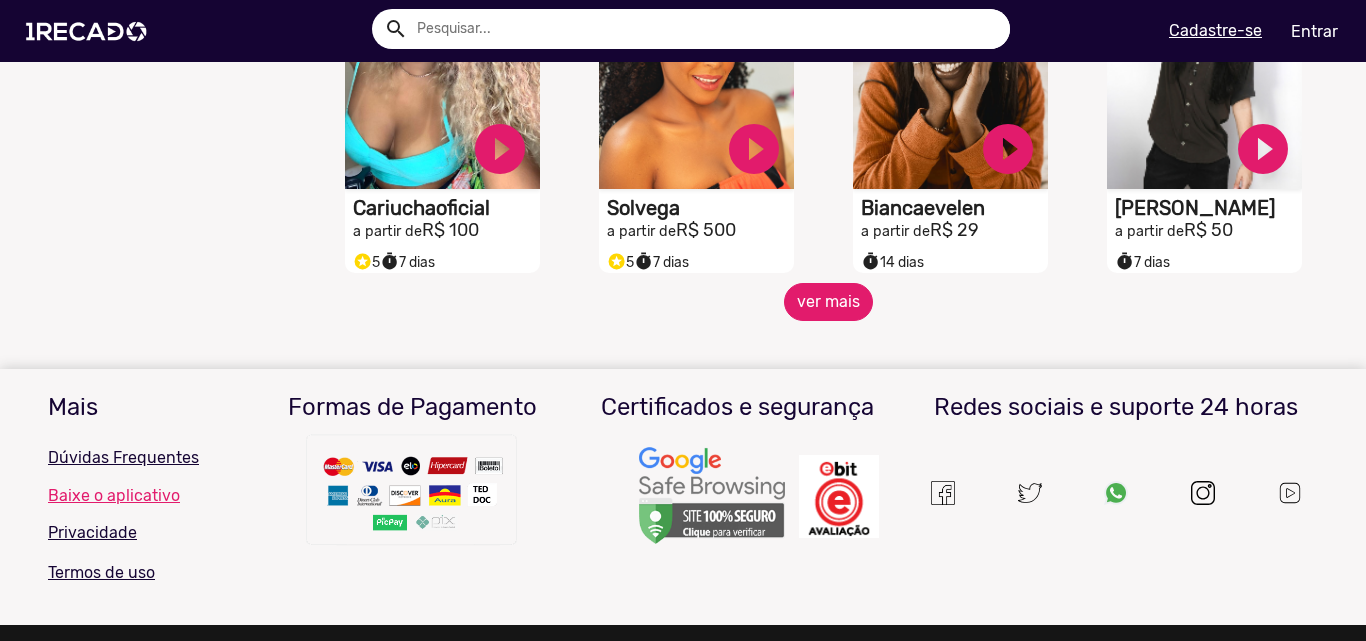 click on "ver mais" 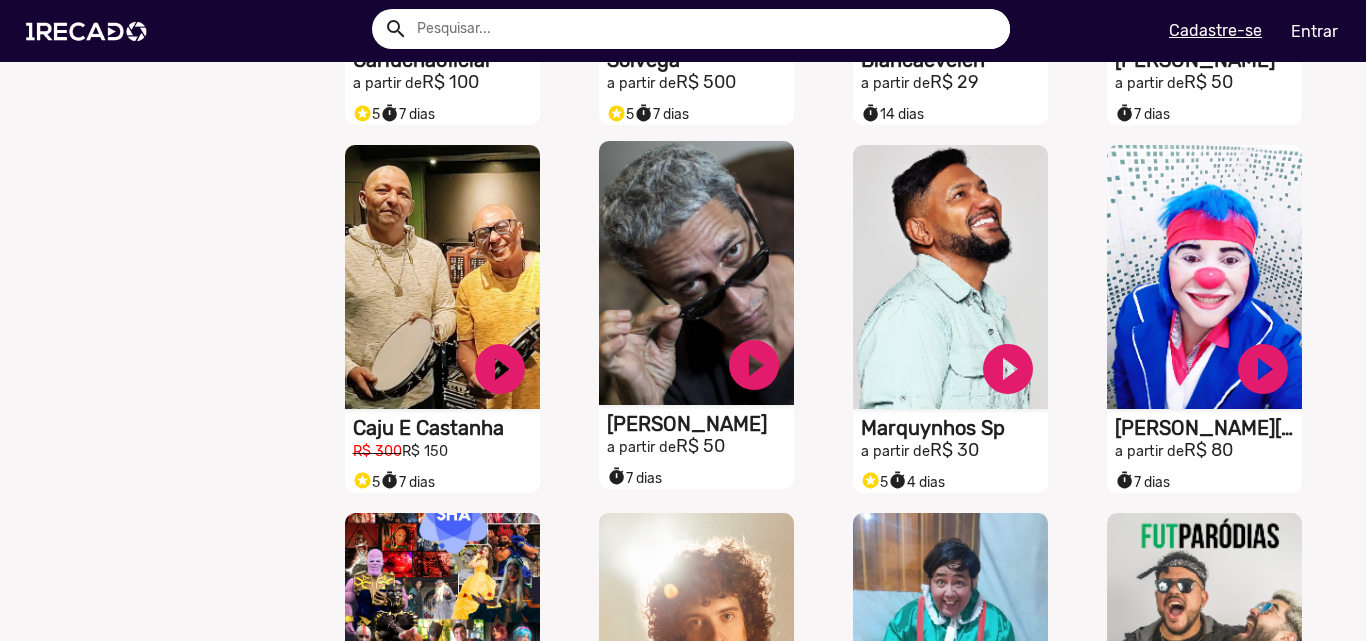 scroll, scrollTop: 7300, scrollLeft: 0, axis: vertical 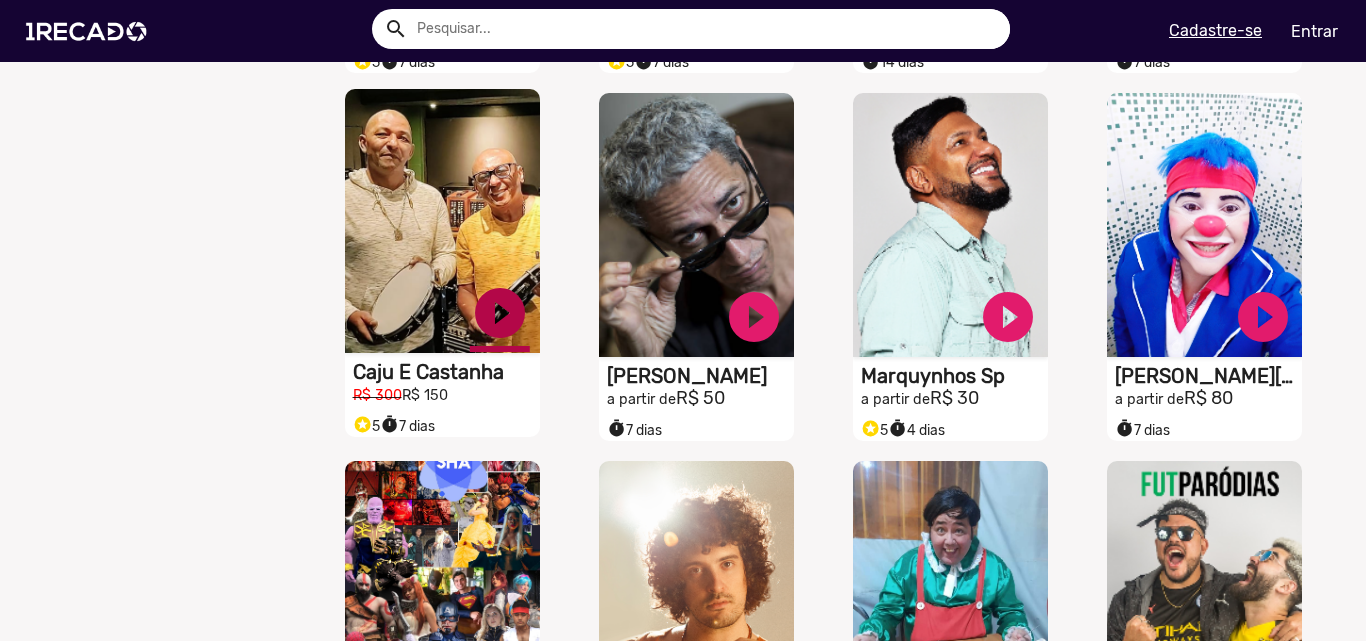 click on "play_circle_filled" at bounding box center [500, -6853] 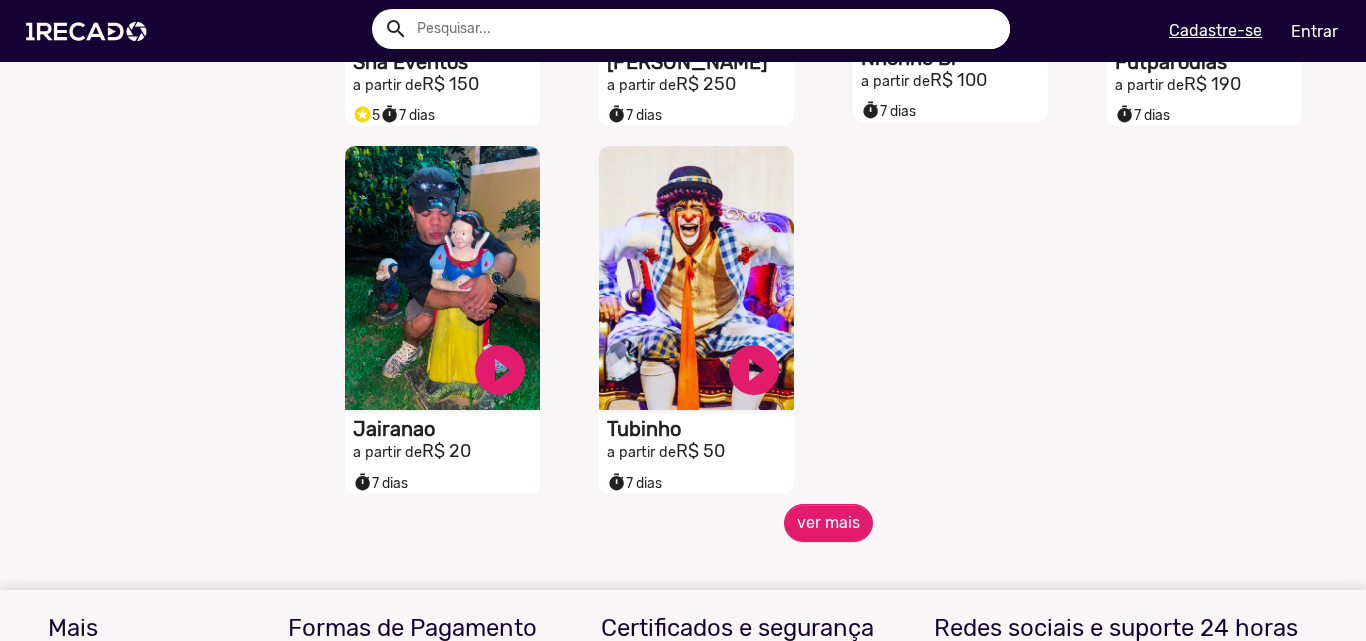 scroll, scrollTop: 8000, scrollLeft: 0, axis: vertical 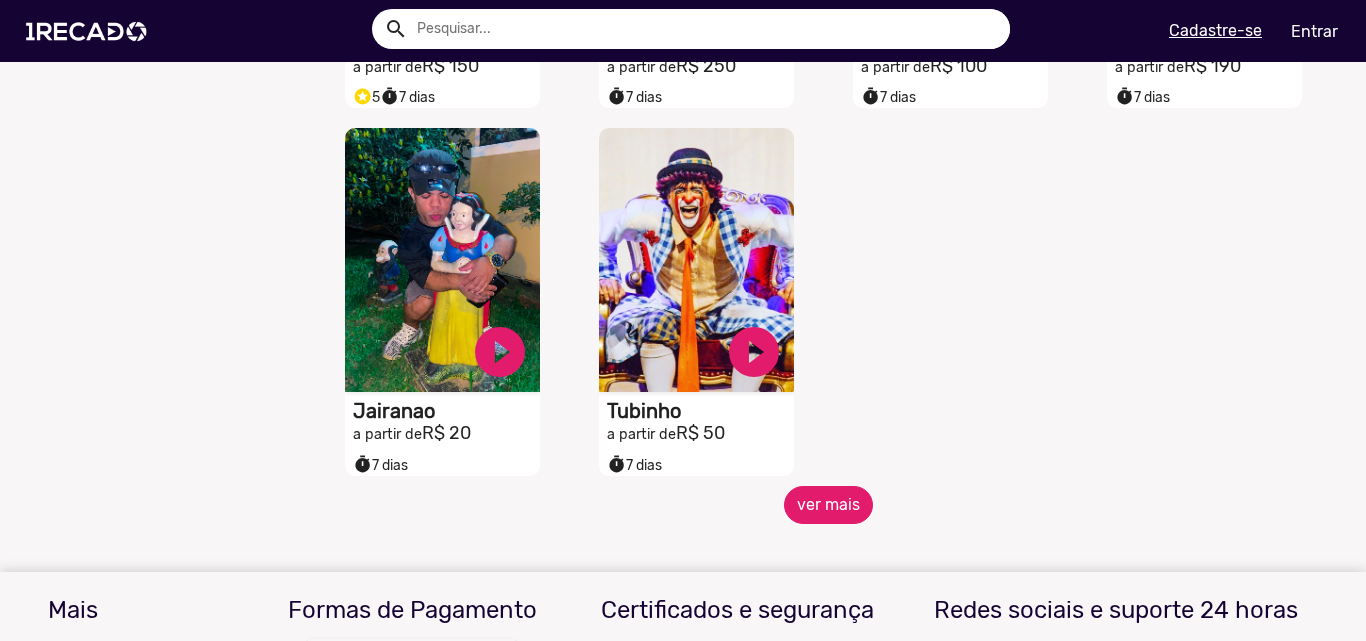 click on "ver mais" 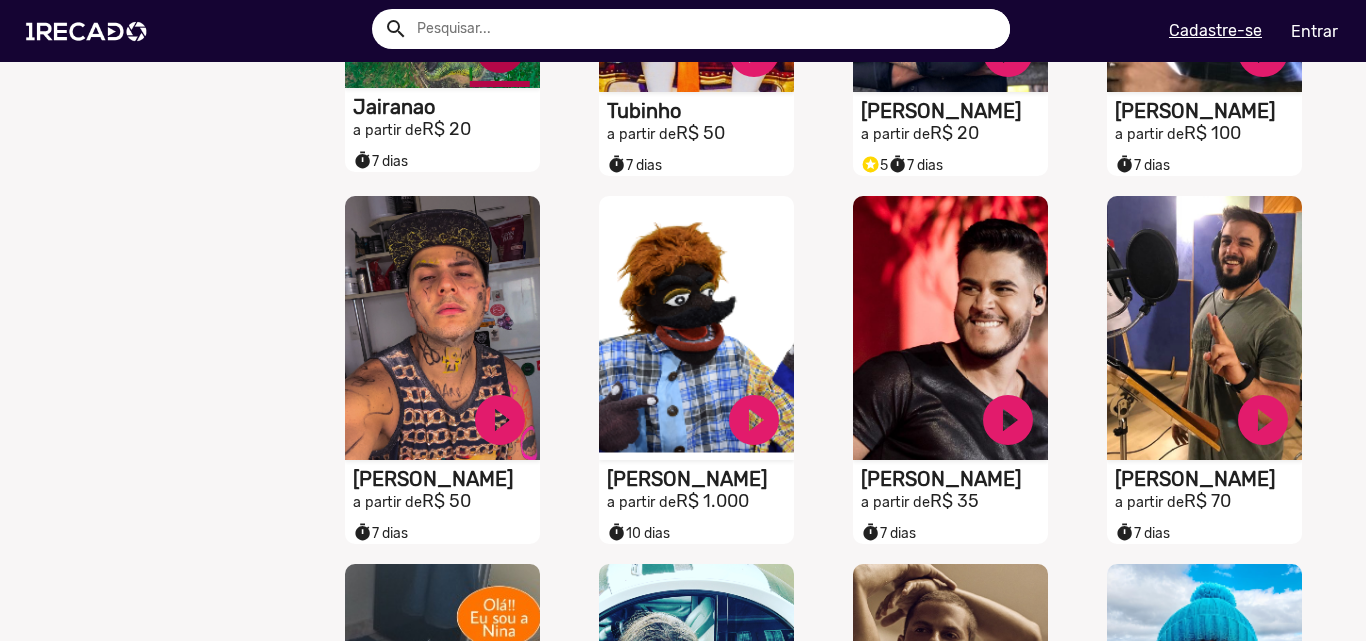 scroll, scrollTop: 8400, scrollLeft: 0, axis: vertical 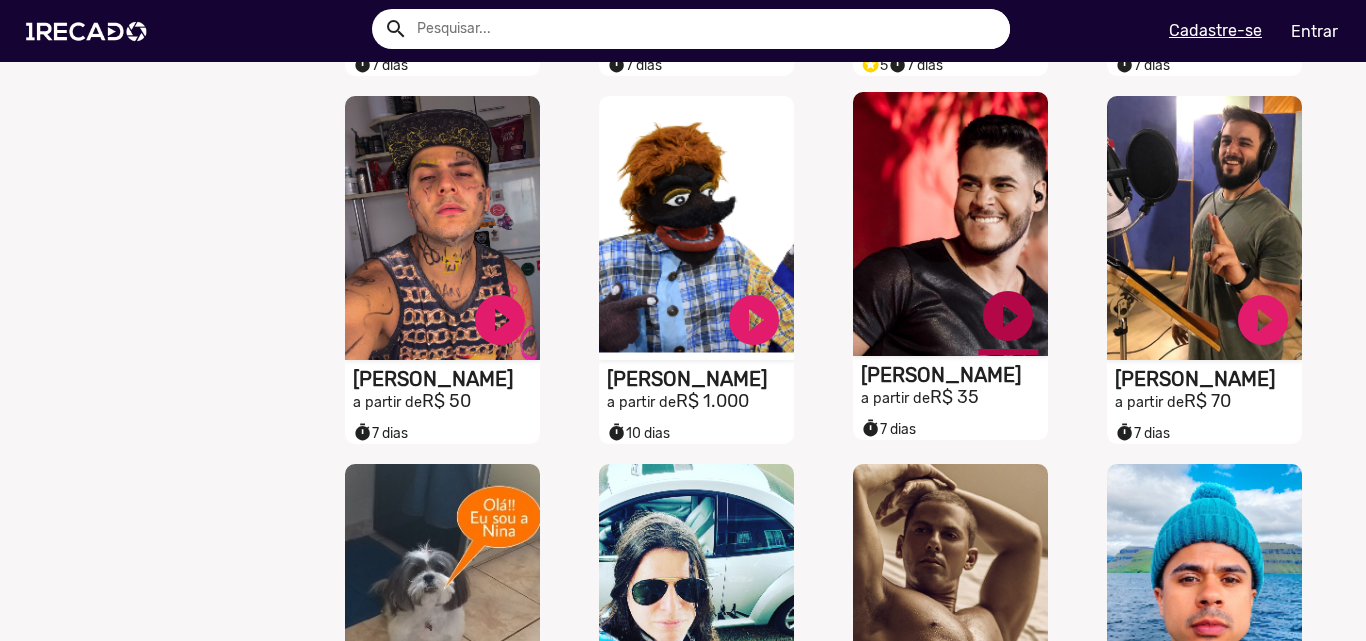 click on "play_circle_filled" at bounding box center [500, -7953] 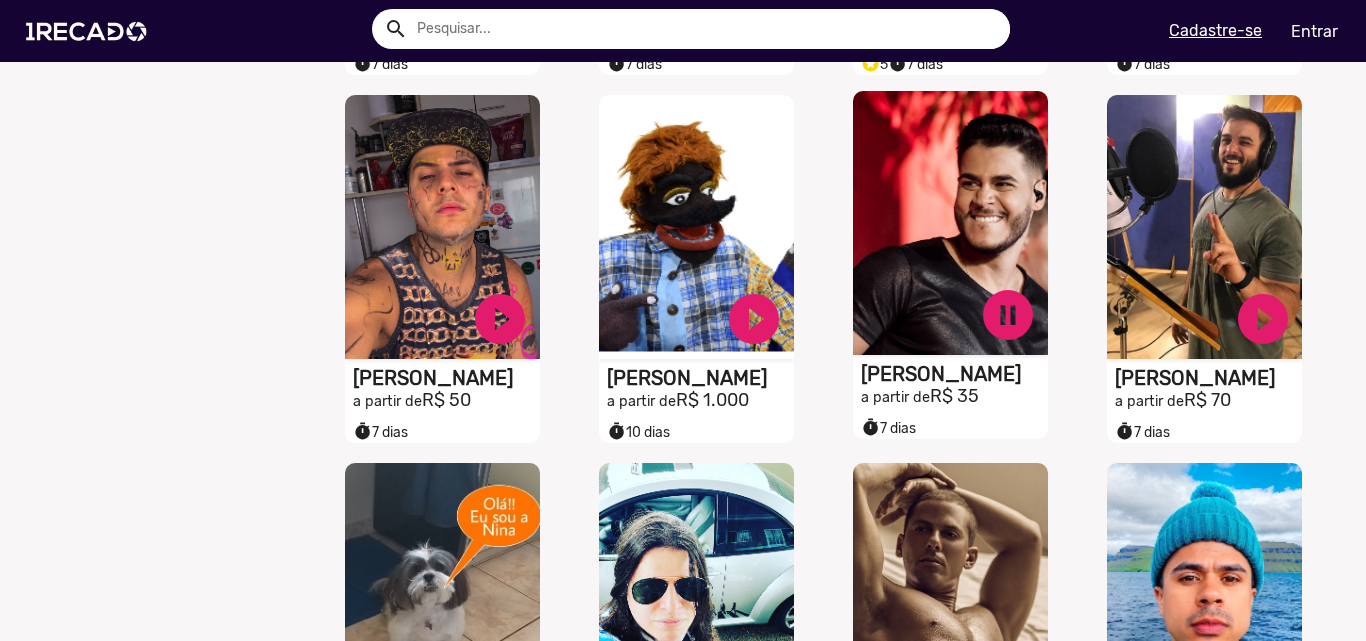 scroll, scrollTop: 8400, scrollLeft: 0, axis: vertical 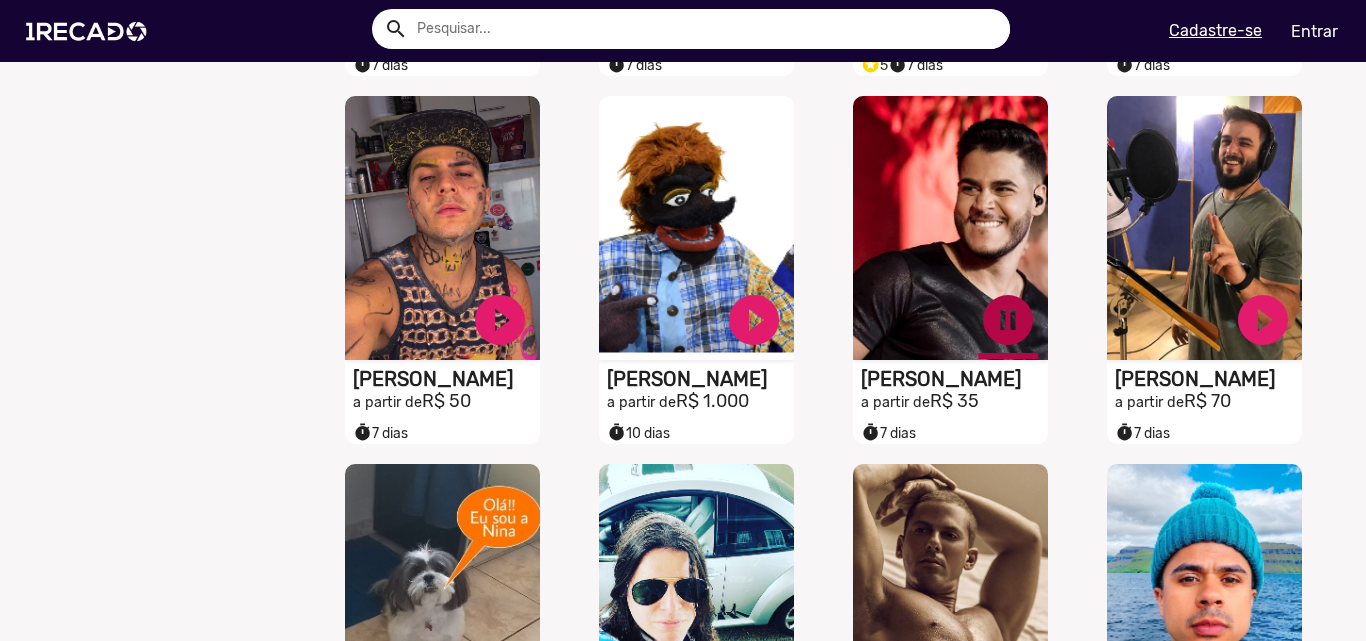 click on "pause_circle" at bounding box center [500, -7953] 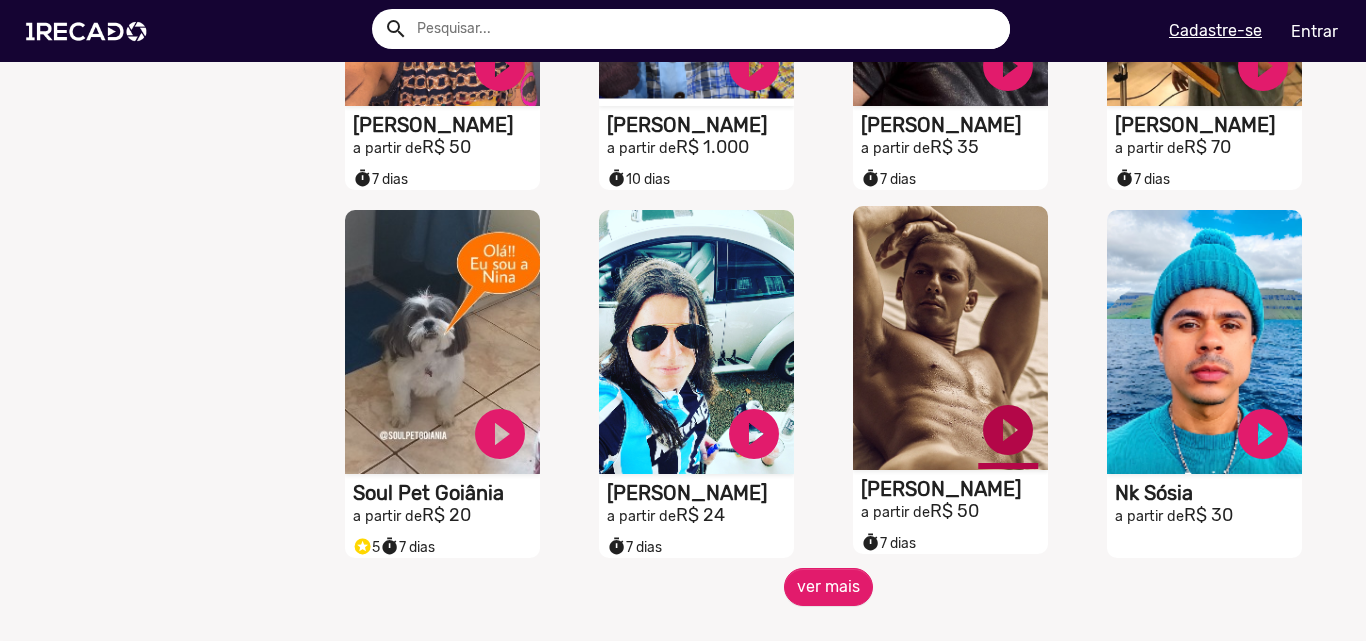 scroll, scrollTop: 8700, scrollLeft: 0, axis: vertical 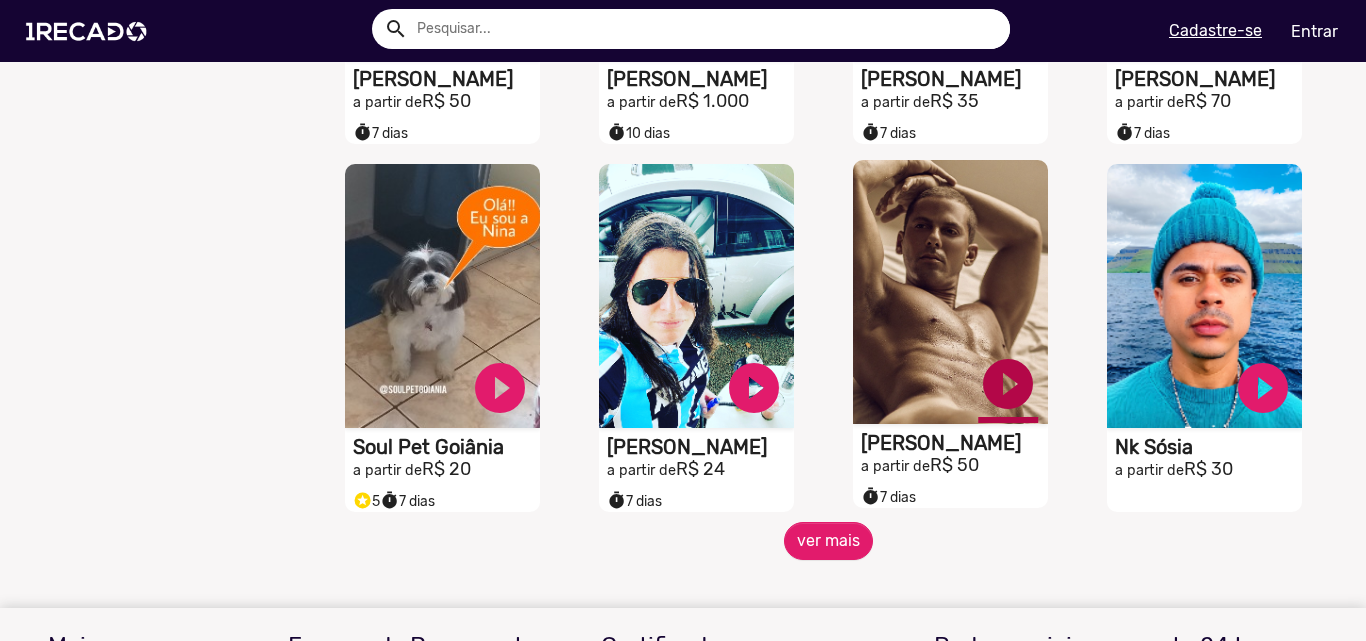 click on "play_circle_filled" at bounding box center [500, -8253] 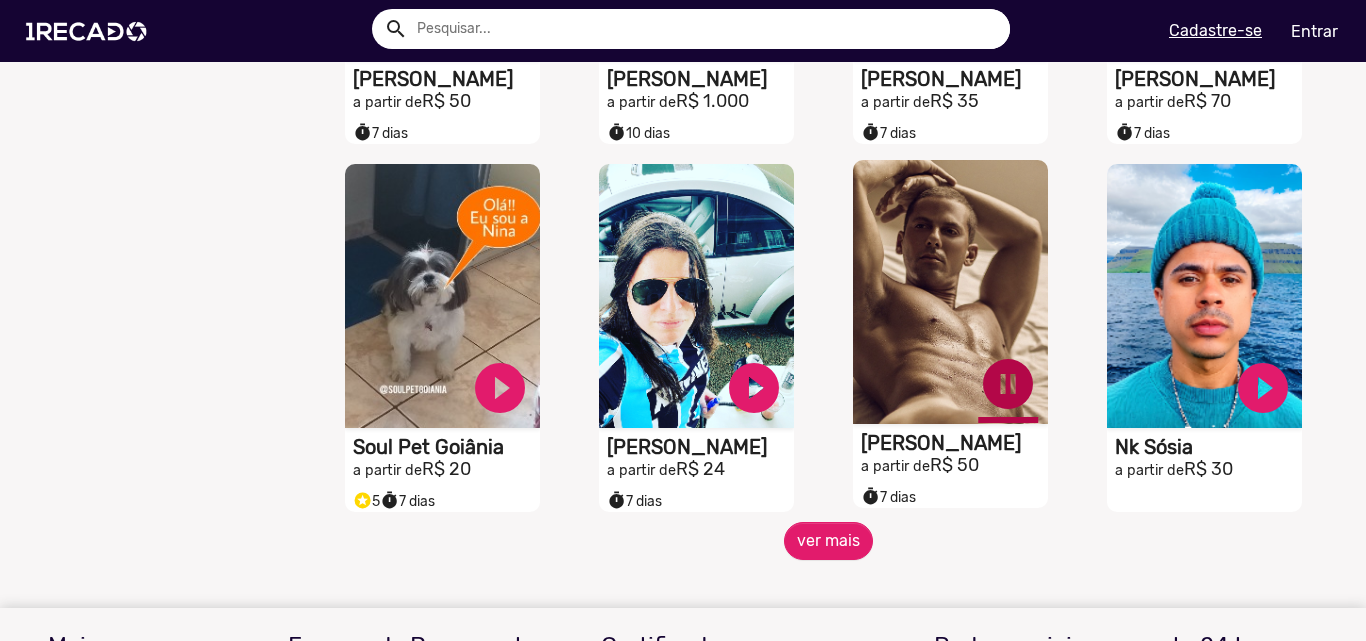 click on "pause_circle" at bounding box center [500, -8253] 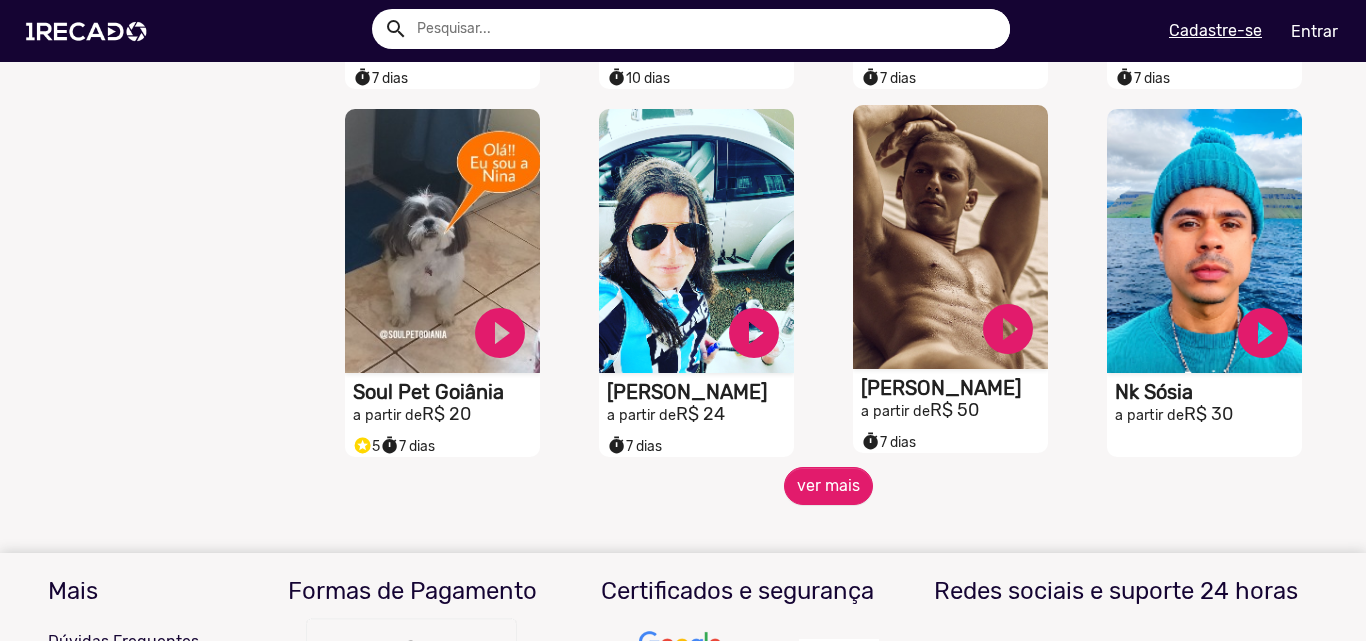 scroll, scrollTop: 8800, scrollLeft: 0, axis: vertical 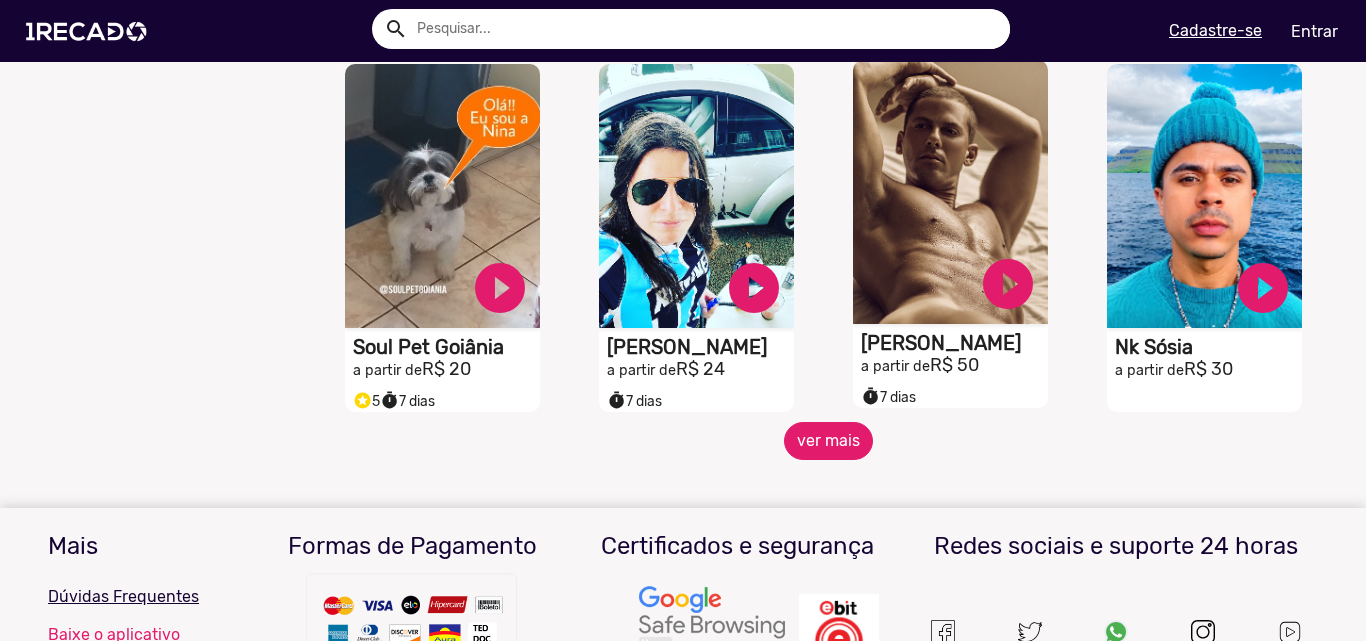 click on "ver mais" 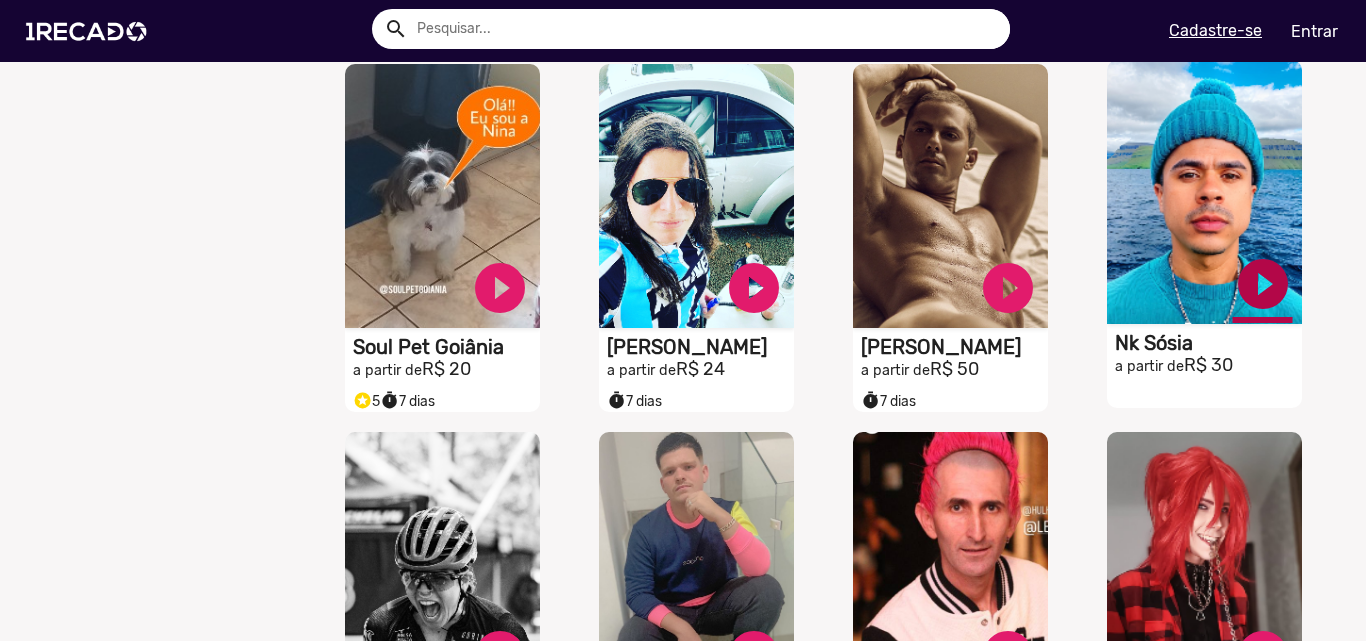 click on "play_circle_filled" at bounding box center [500, -8353] 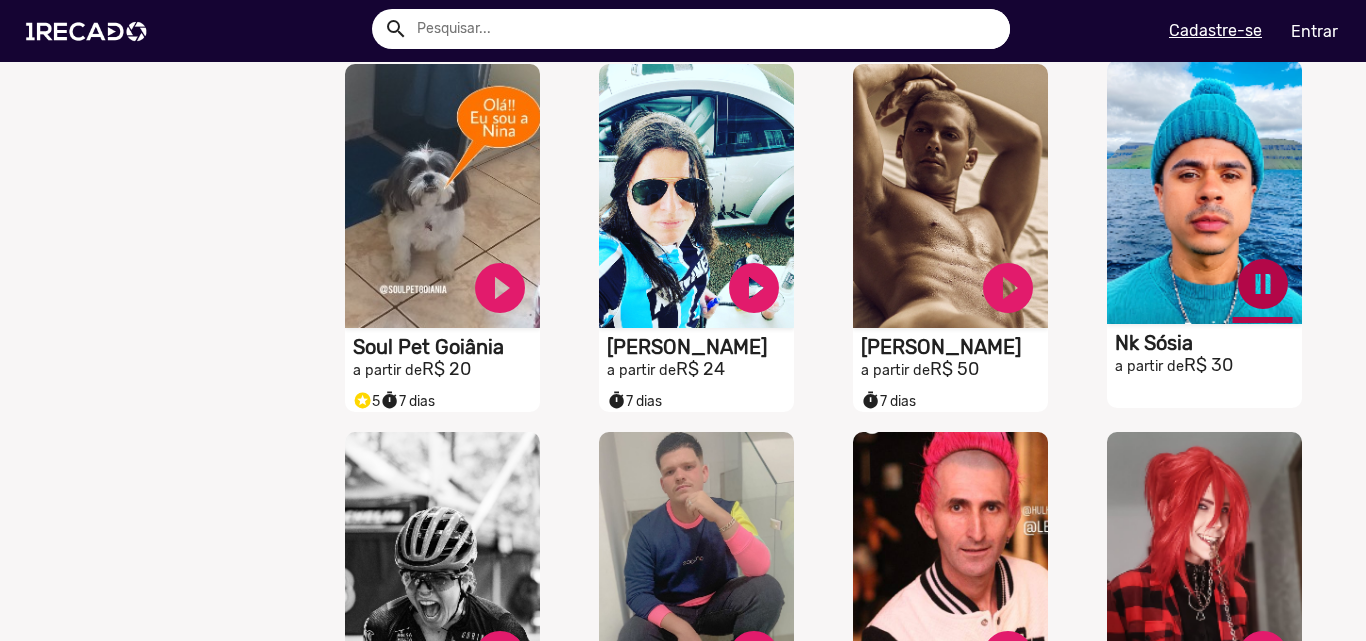 click on "pause_circle" at bounding box center [500, -8353] 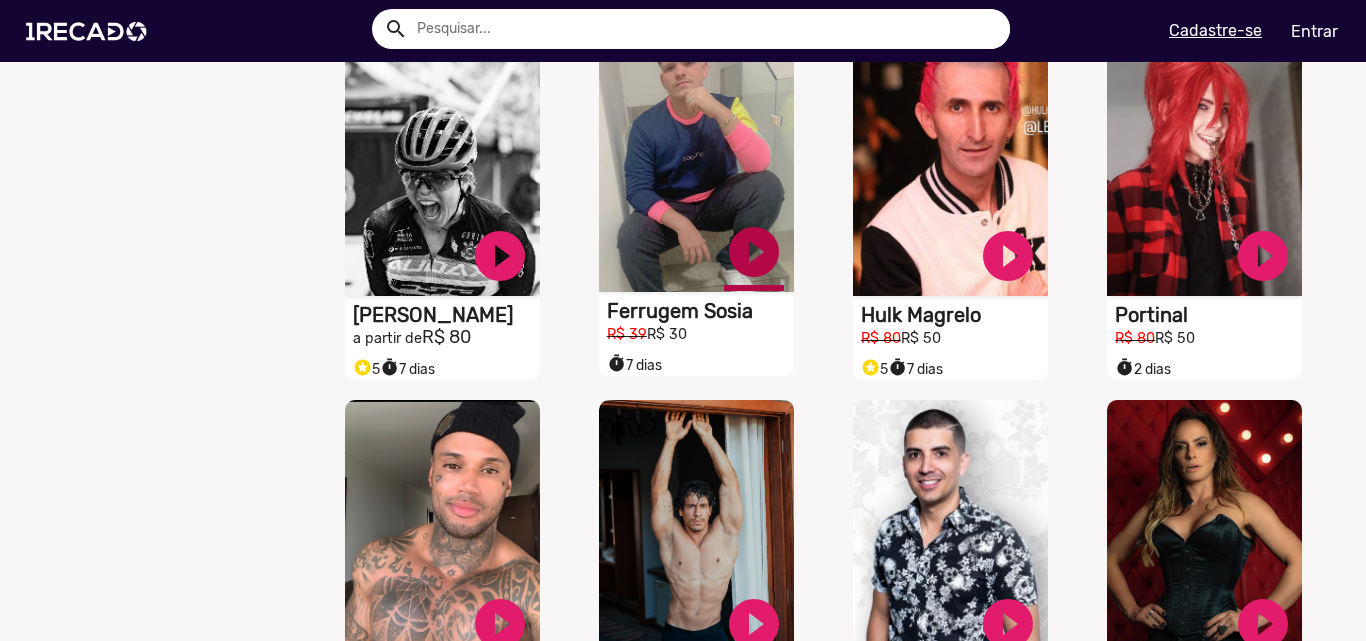 scroll, scrollTop: 9100, scrollLeft: 0, axis: vertical 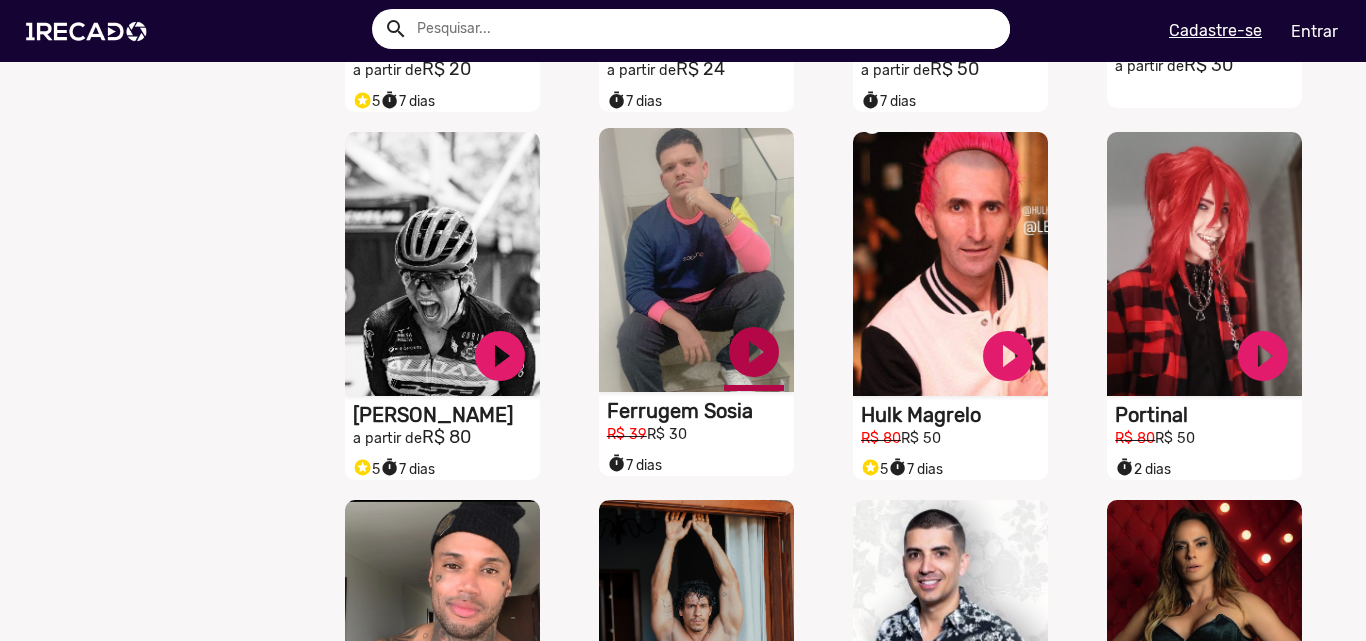 click on "play_circle_filled" at bounding box center (500, -8653) 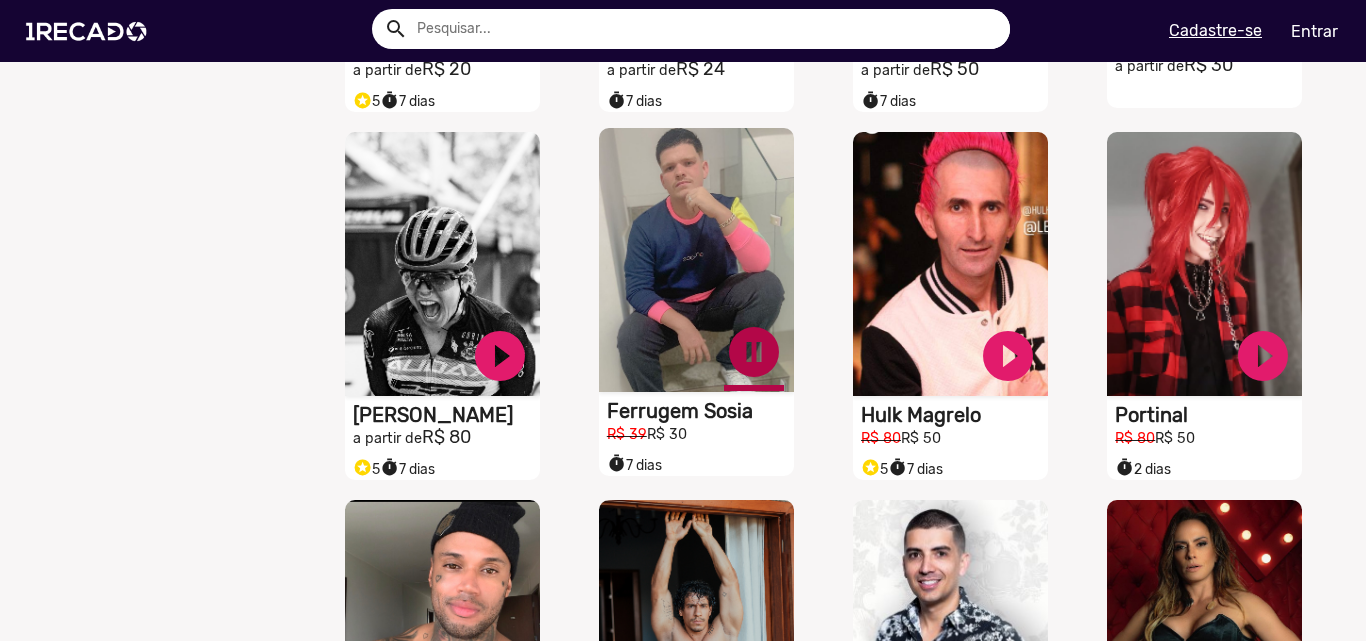 click on "pause_circle" at bounding box center [500, -8653] 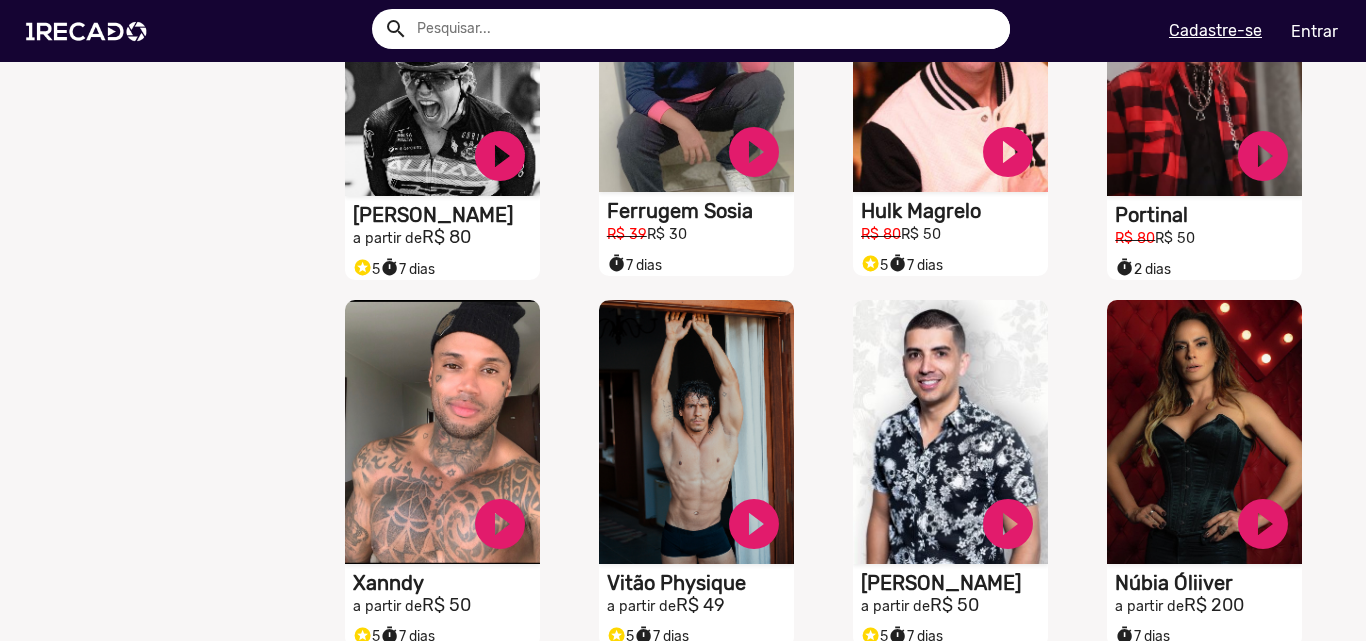 scroll, scrollTop: 9200, scrollLeft: 0, axis: vertical 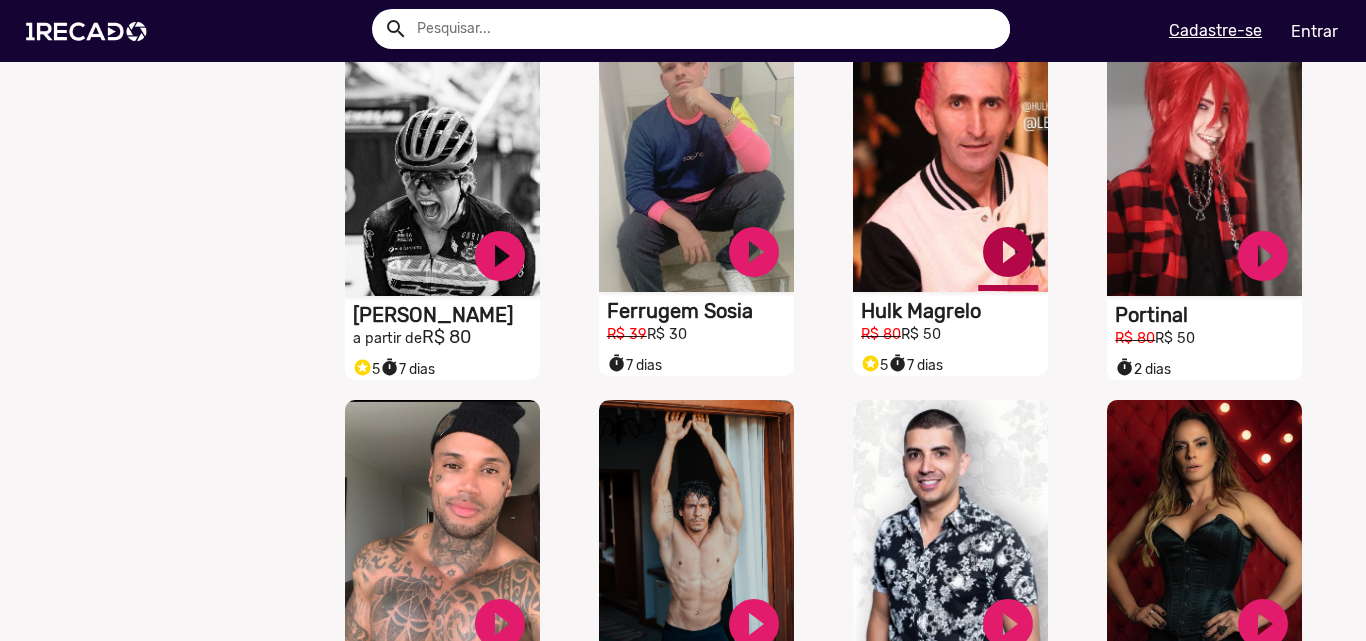 drag, startPoint x: 986, startPoint y: 249, endPoint x: 986, endPoint y: 260, distance: 11 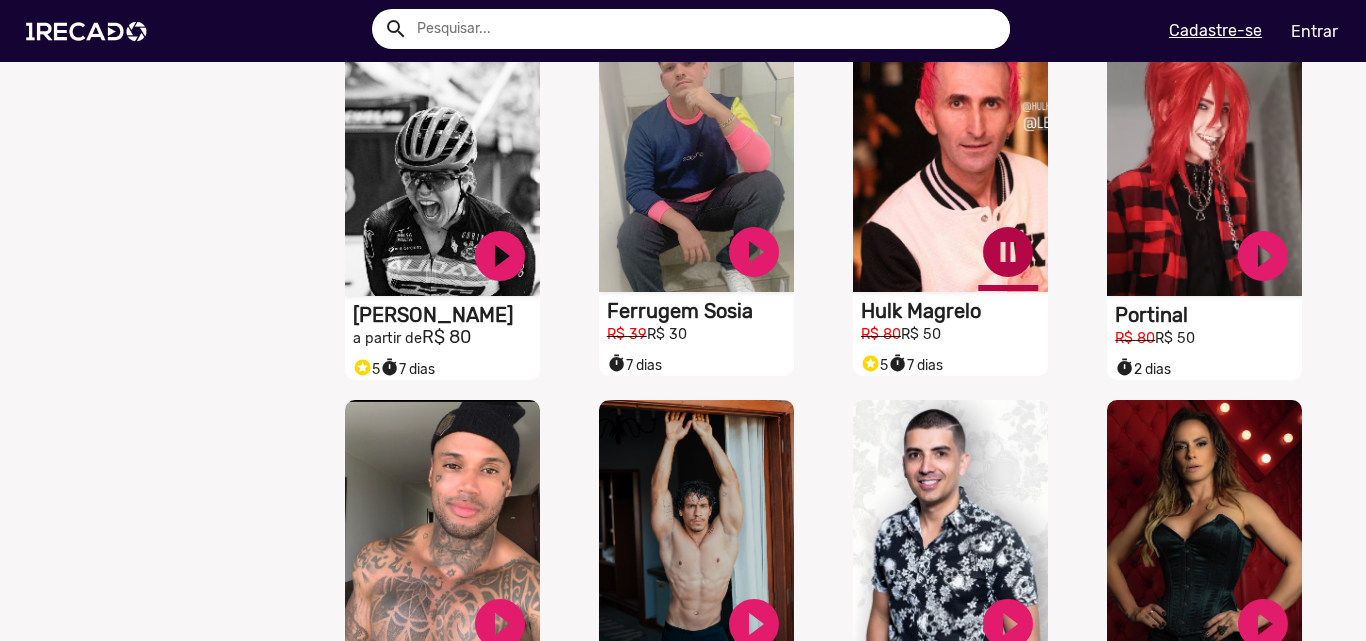click on "pause_circle" at bounding box center [500, -8753] 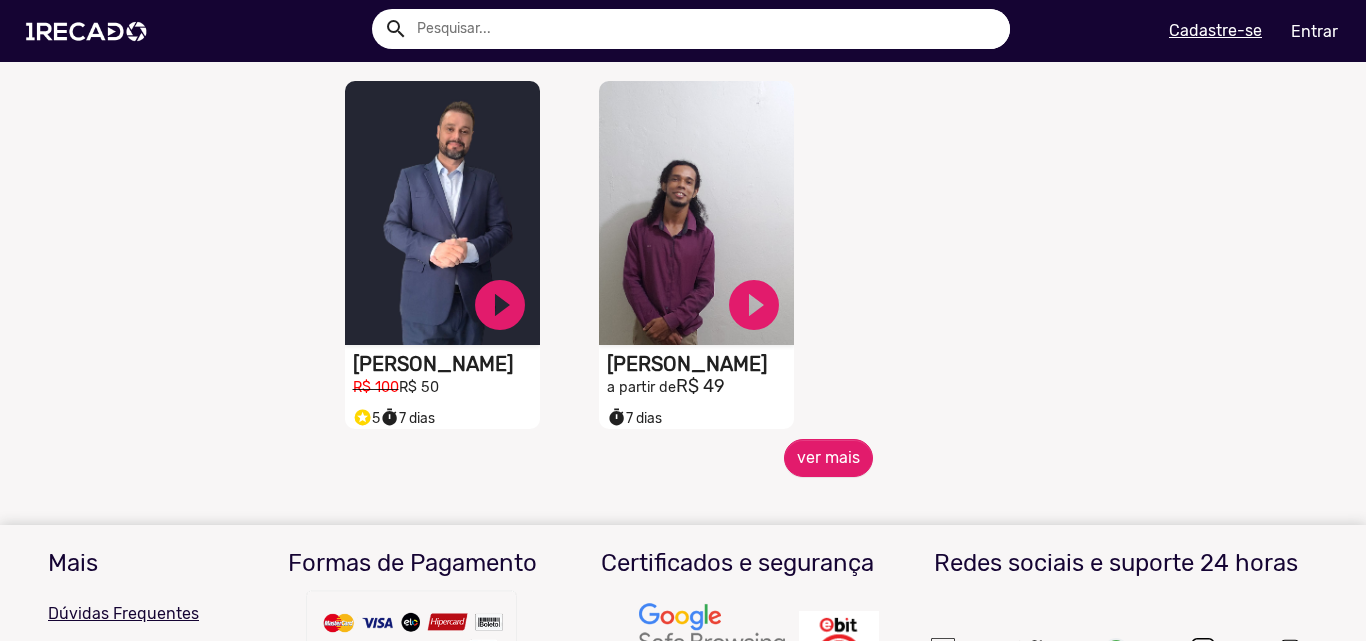 scroll, scrollTop: 9900, scrollLeft: 0, axis: vertical 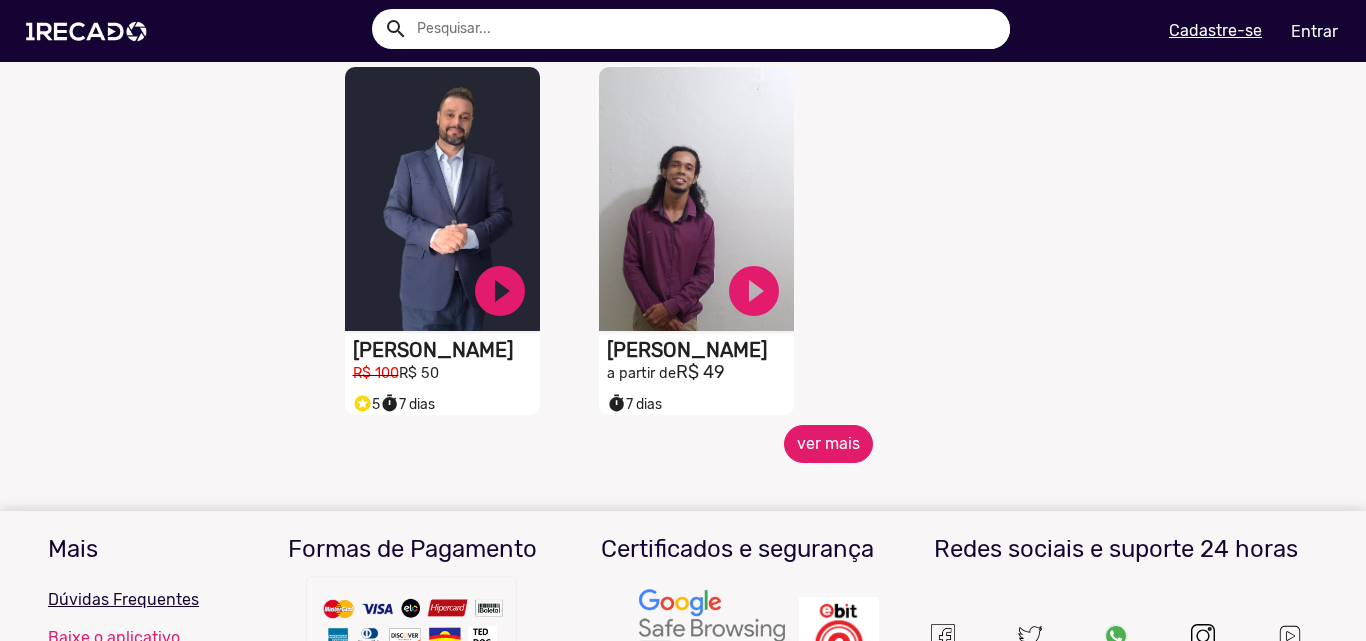 click on "ver mais" 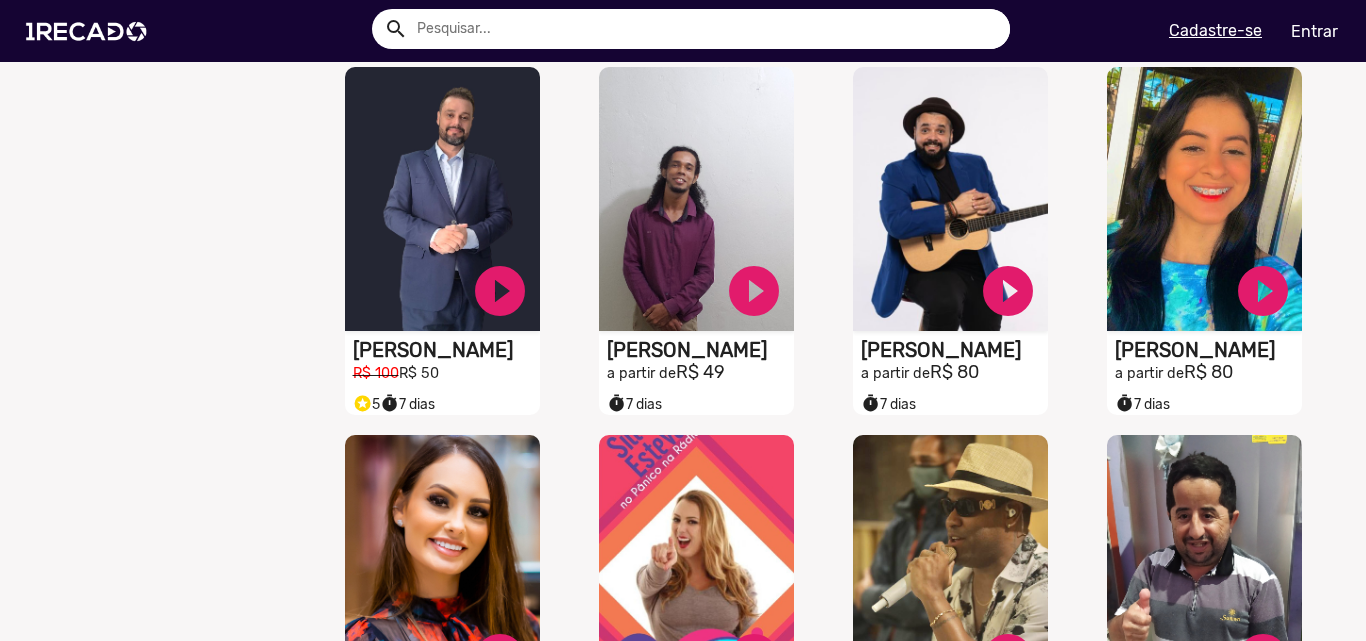 type 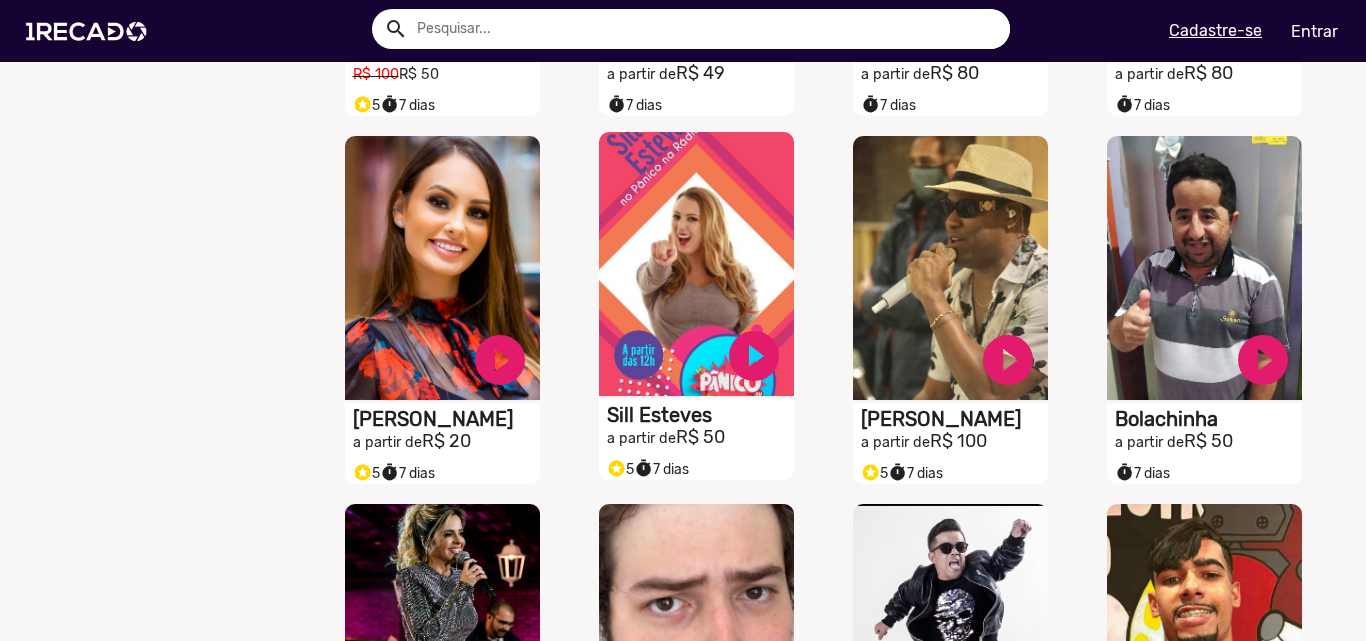 scroll, scrollTop: 10200, scrollLeft: 0, axis: vertical 